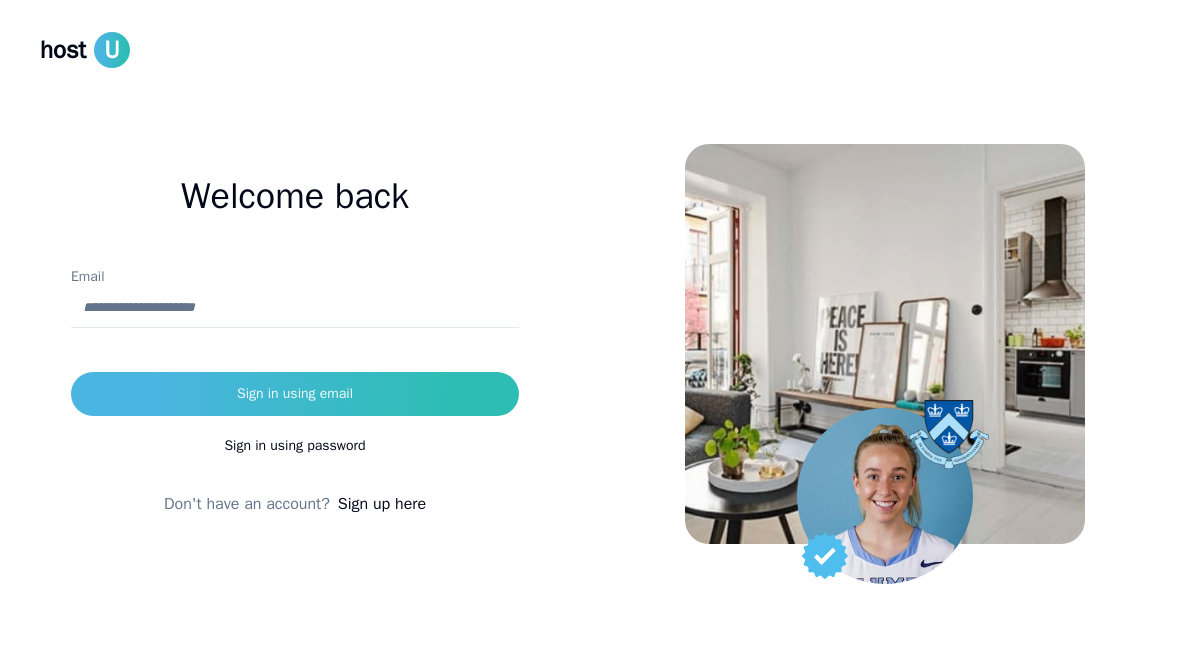 scroll, scrollTop: 193, scrollLeft: 0, axis: vertical 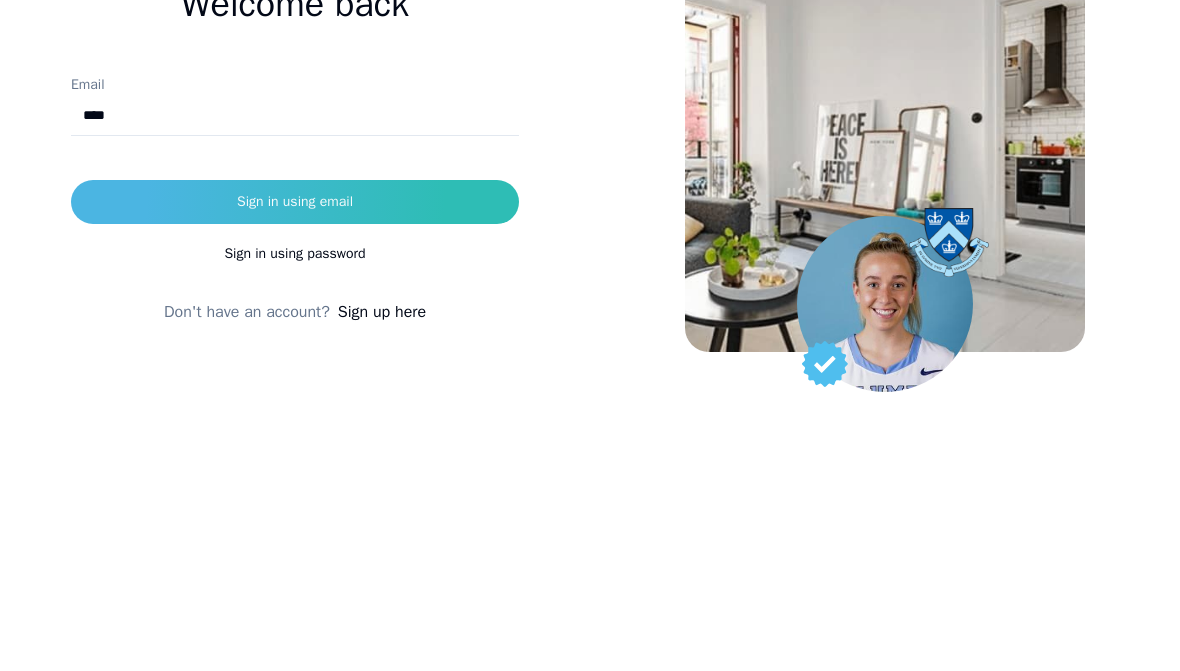 type on "**********" 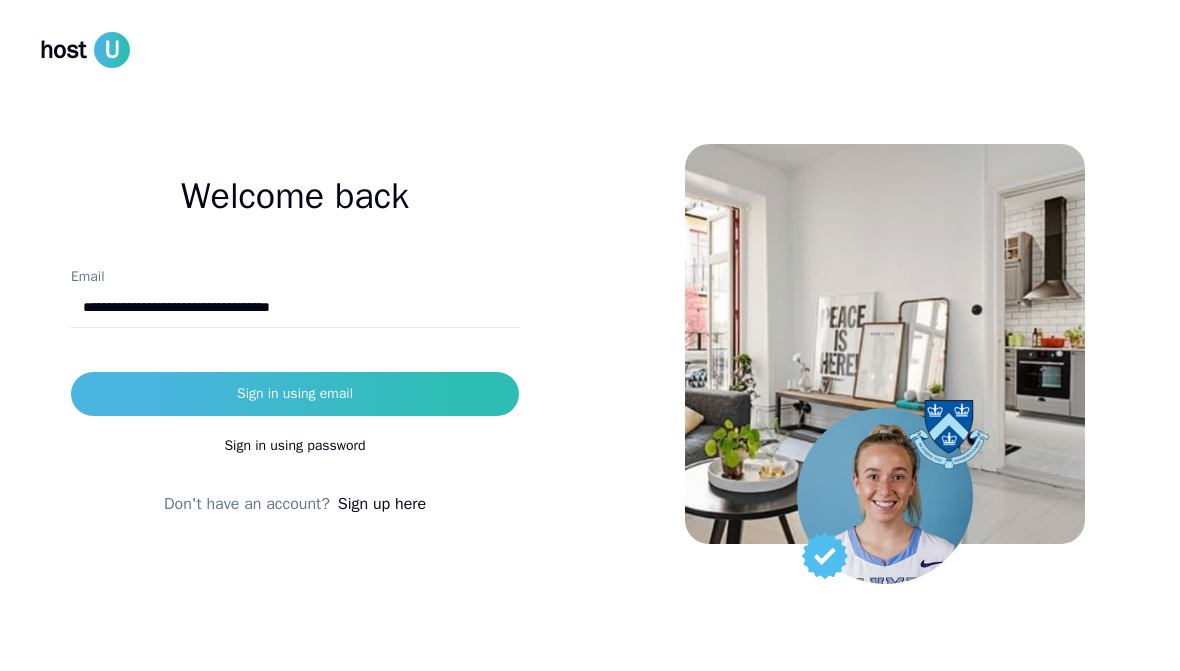 click on "Sign in using email" at bounding box center [295, 394] 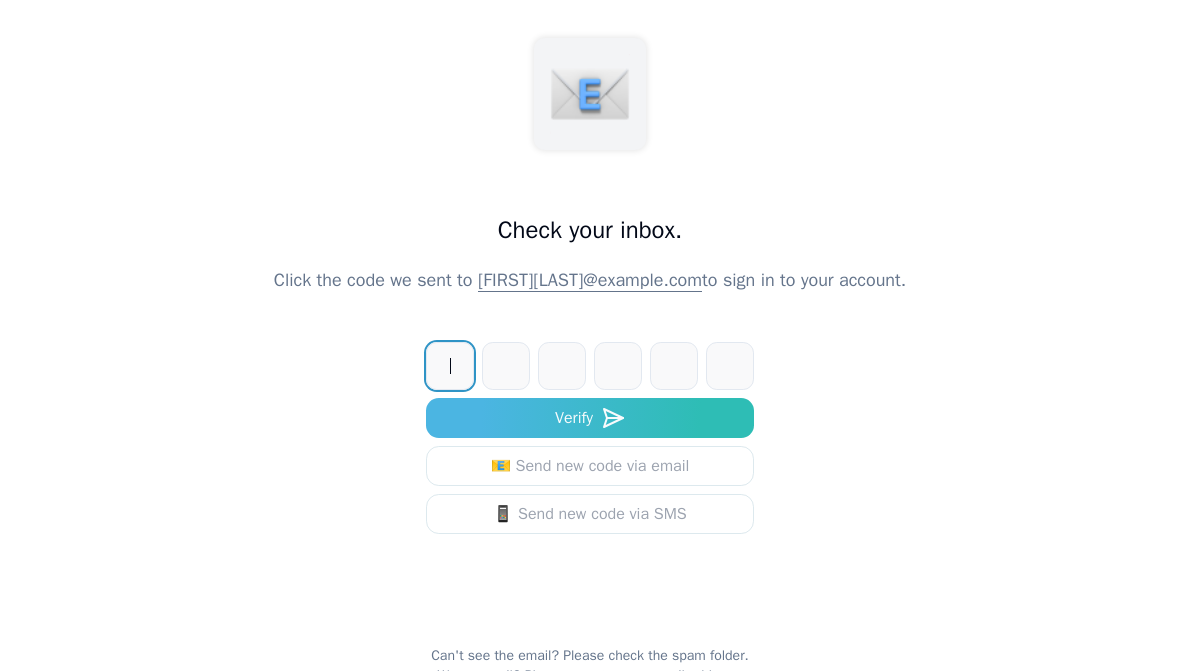 scroll, scrollTop: 169, scrollLeft: 0, axis: vertical 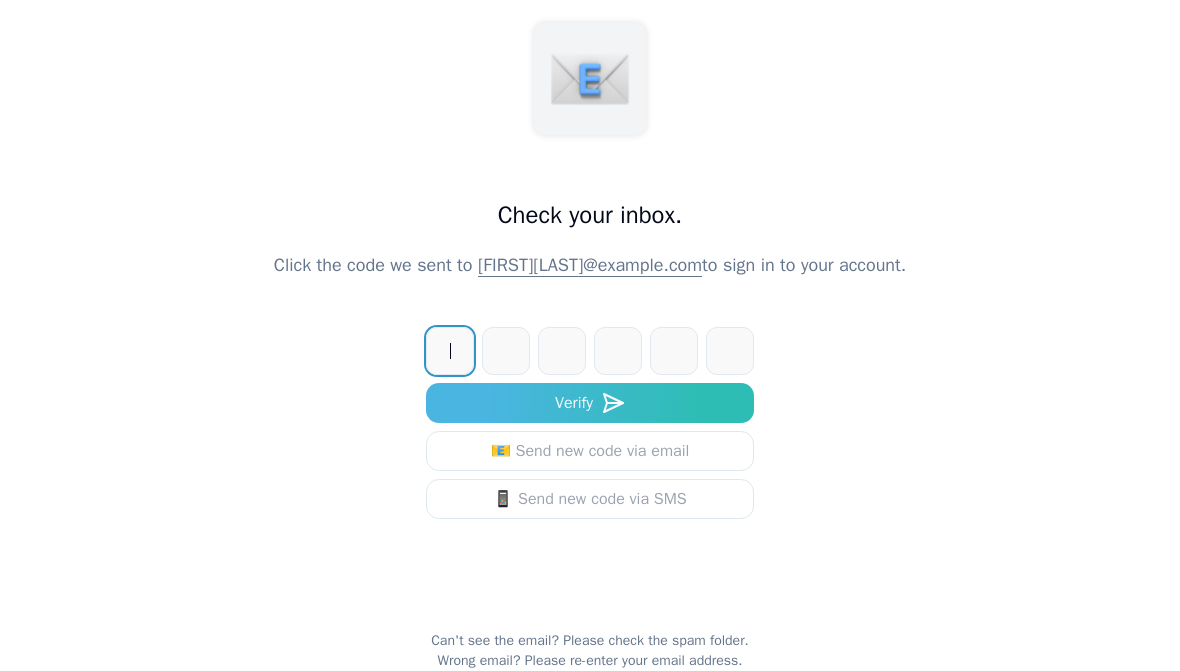 click at bounding box center [610, 351] 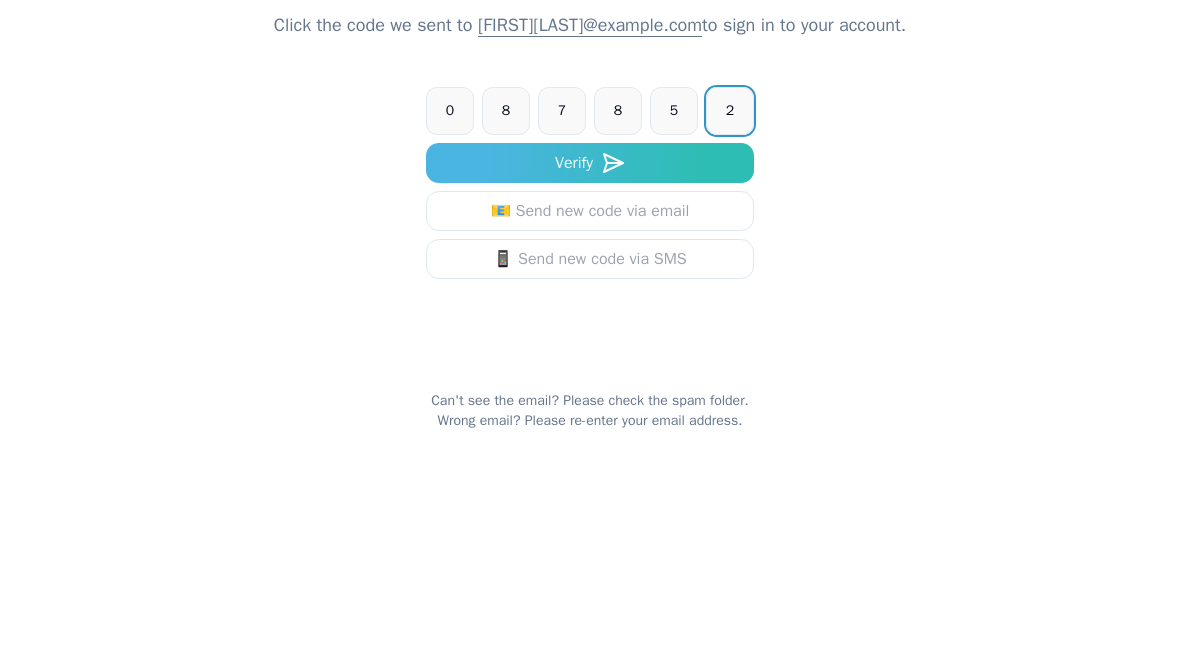 type on "******" 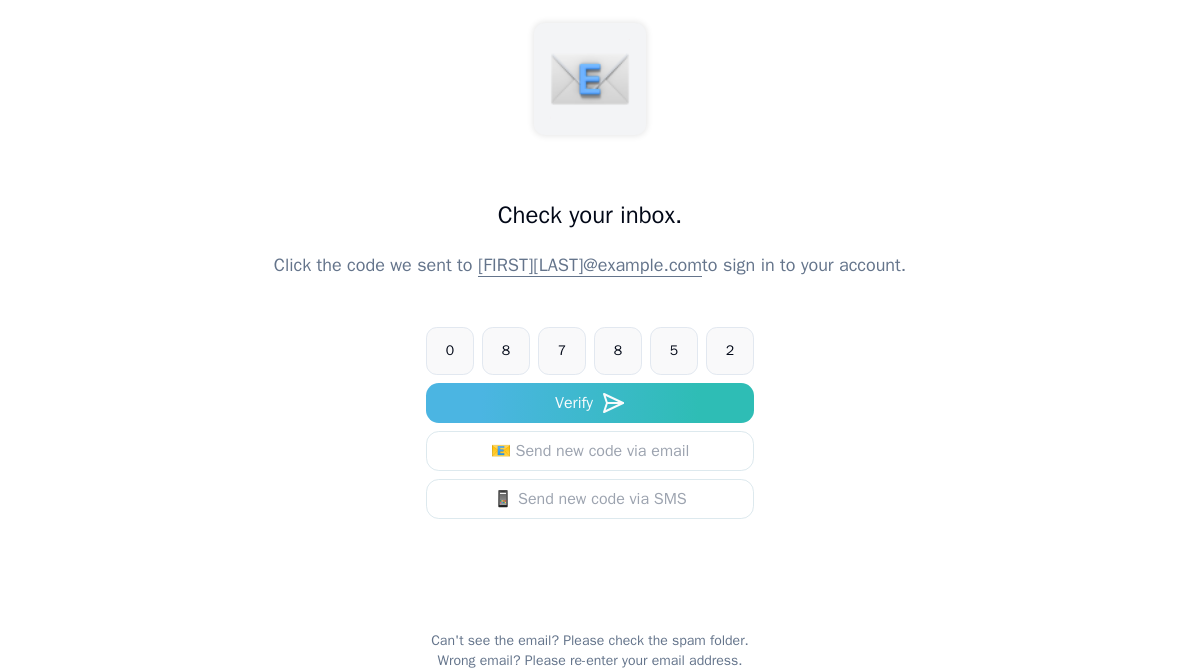 scroll, scrollTop: 0, scrollLeft: 0, axis: both 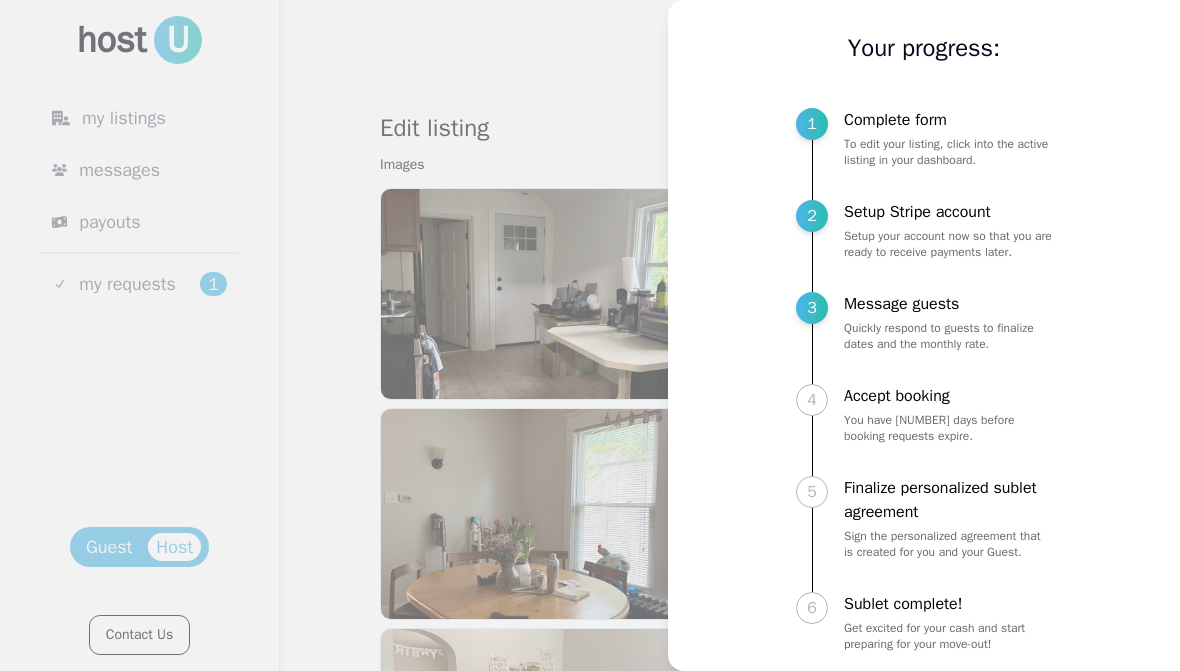 click at bounding box center (590, 335) 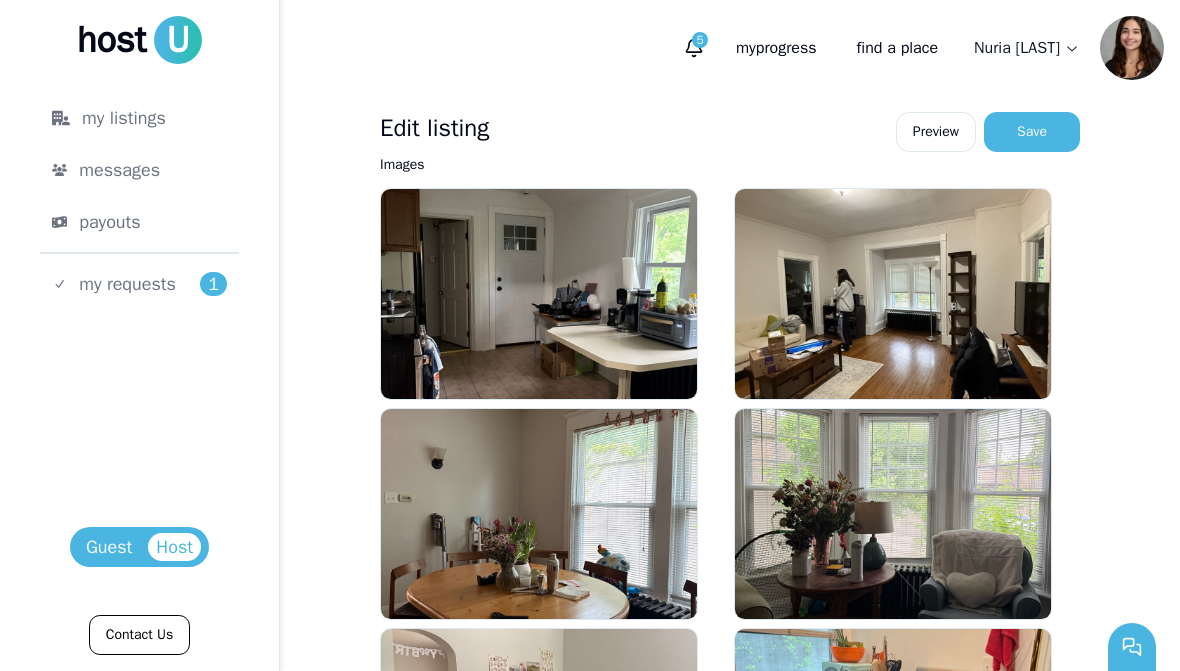 click on "messages" at bounding box center [119, 170] 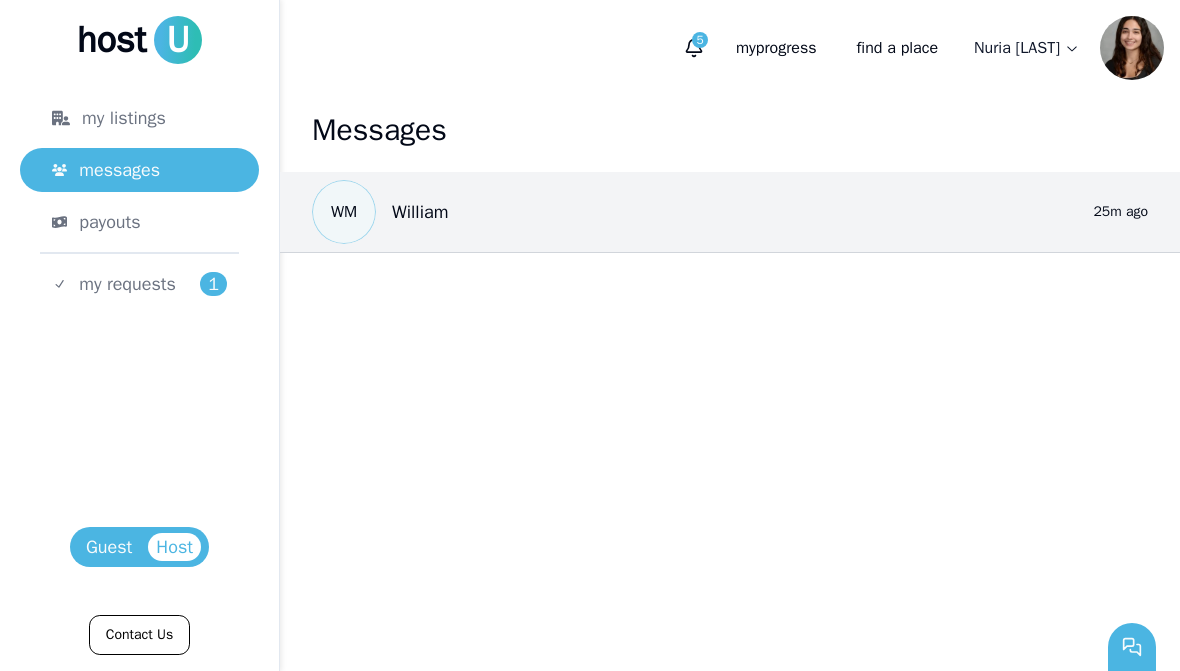 click on "W M" at bounding box center (344, 212) 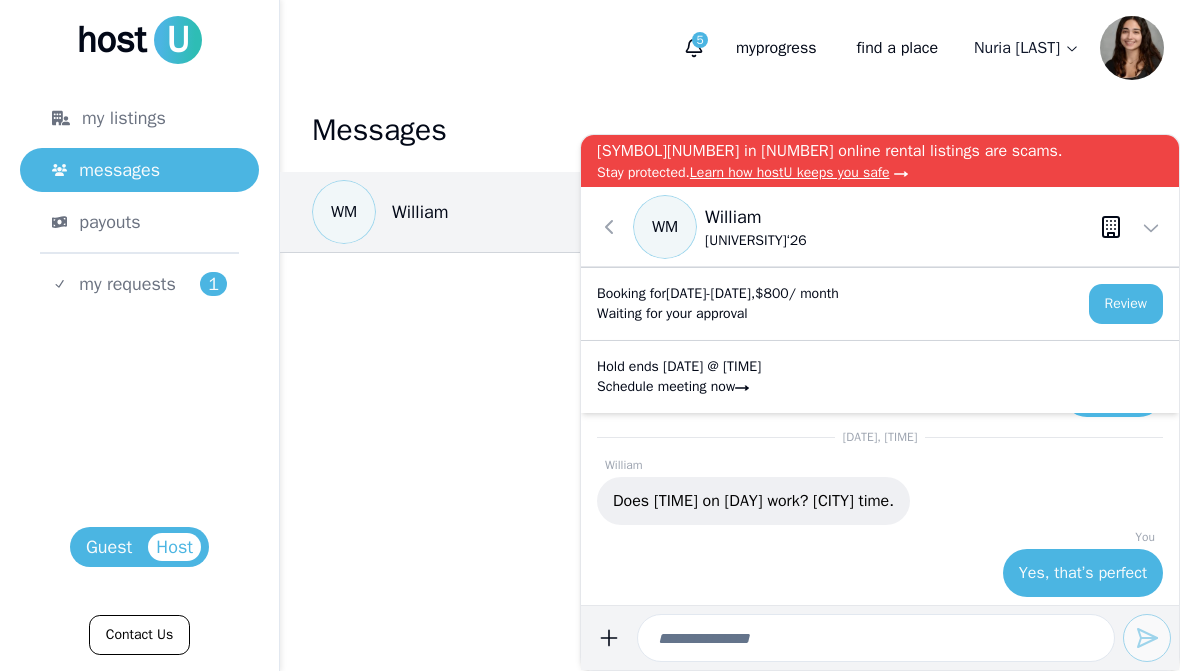 click on "William" at bounding box center (756, 217) 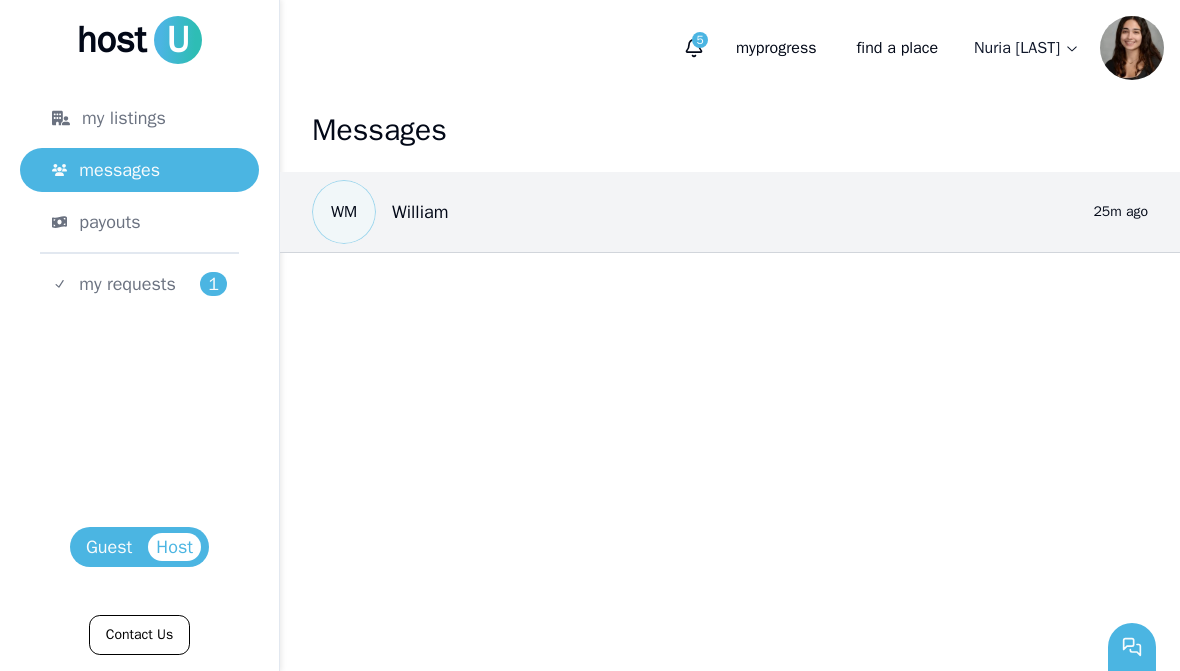 click on "W M" at bounding box center [344, 212] 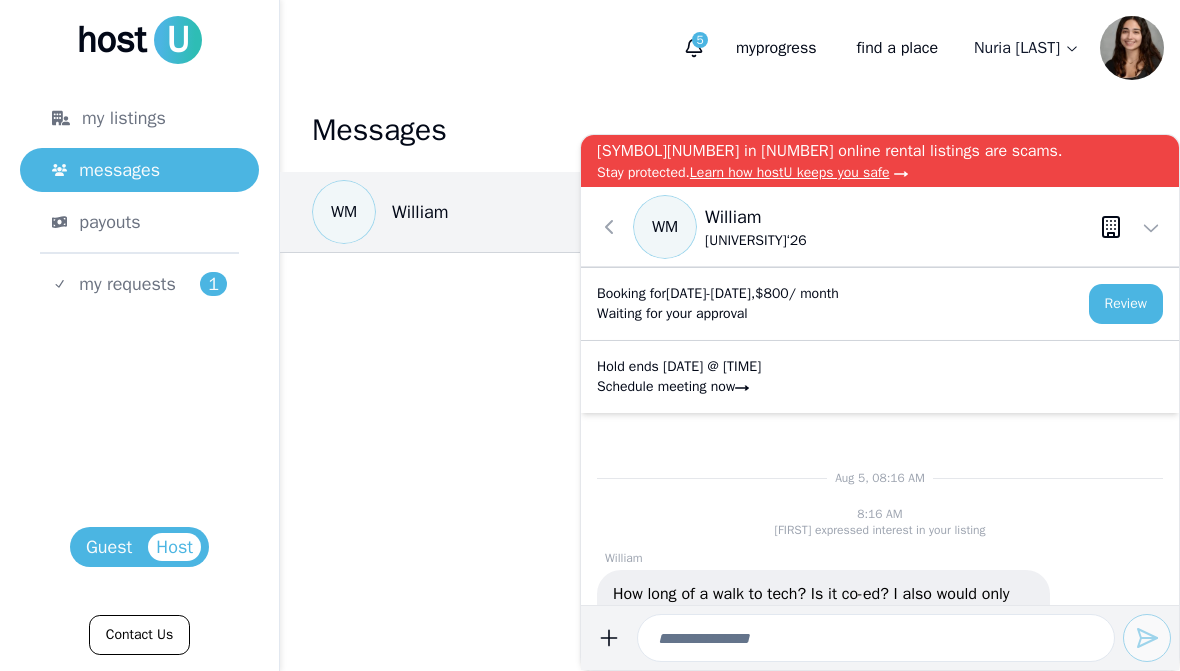 scroll, scrollTop: -652, scrollLeft: 0, axis: vertical 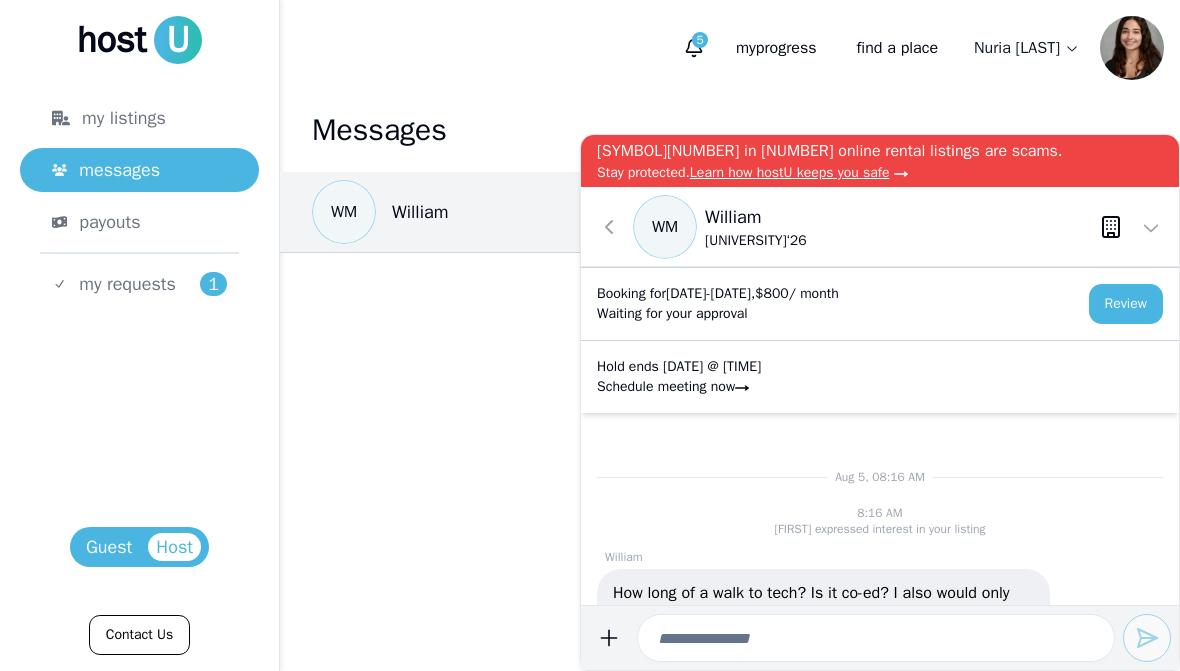 click 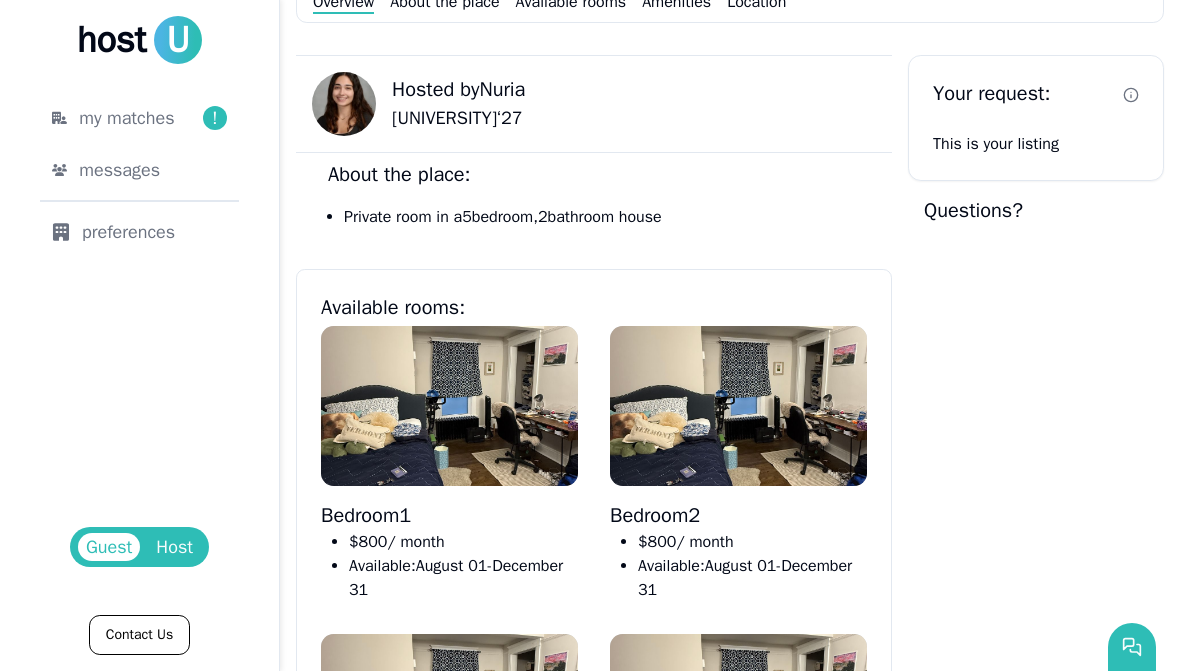 scroll, scrollTop: 792, scrollLeft: 0, axis: vertical 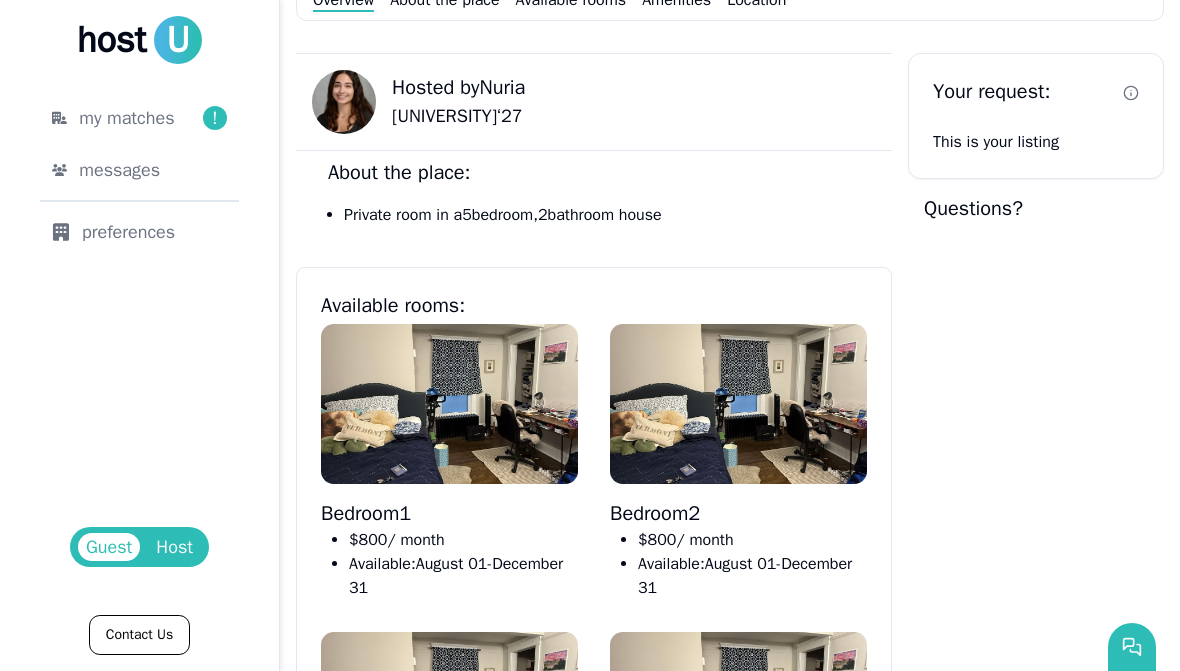 click on "Host" at bounding box center [174, 547] 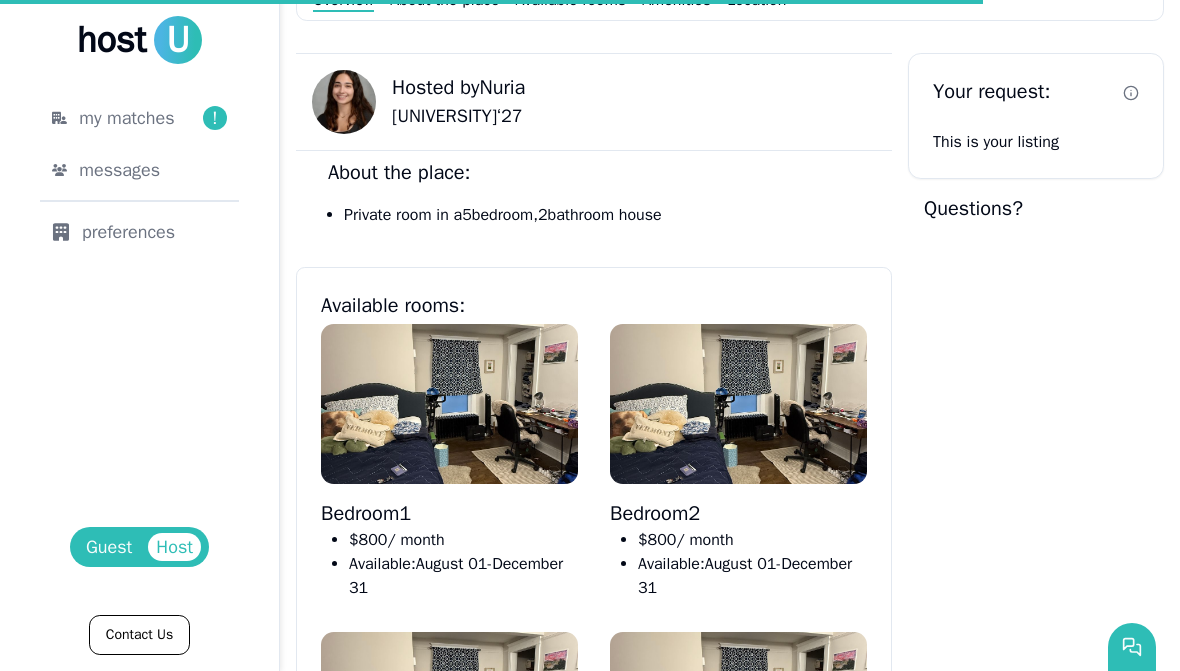 scroll, scrollTop: 0, scrollLeft: 0, axis: both 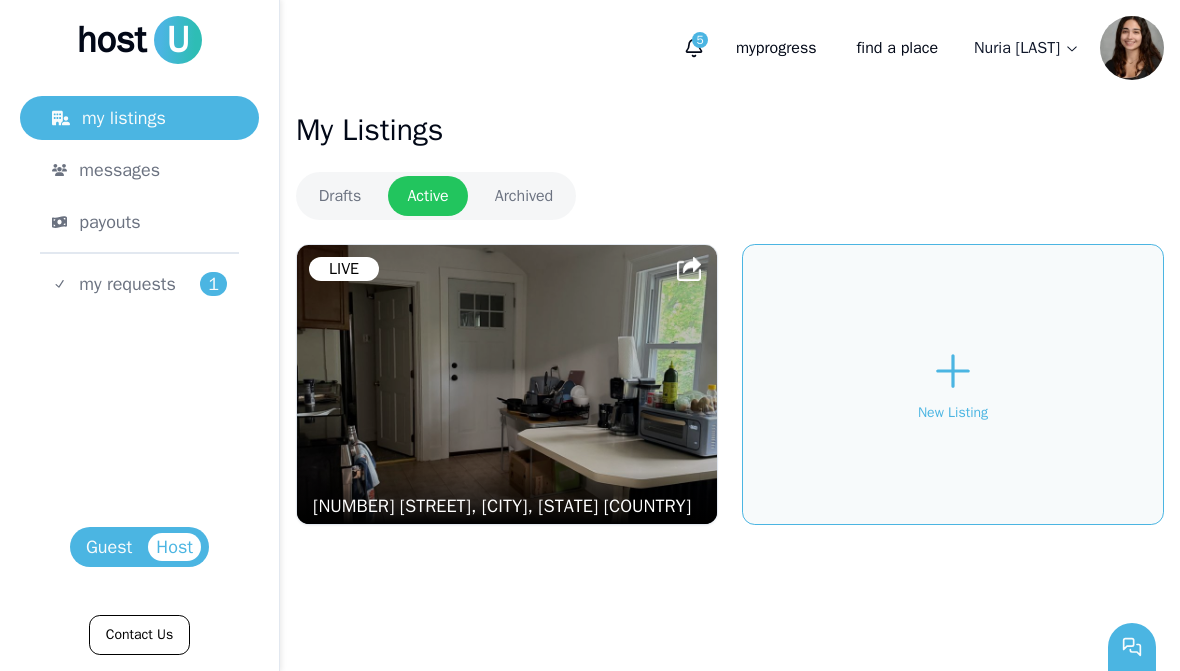 click on "messages" at bounding box center (119, 170) 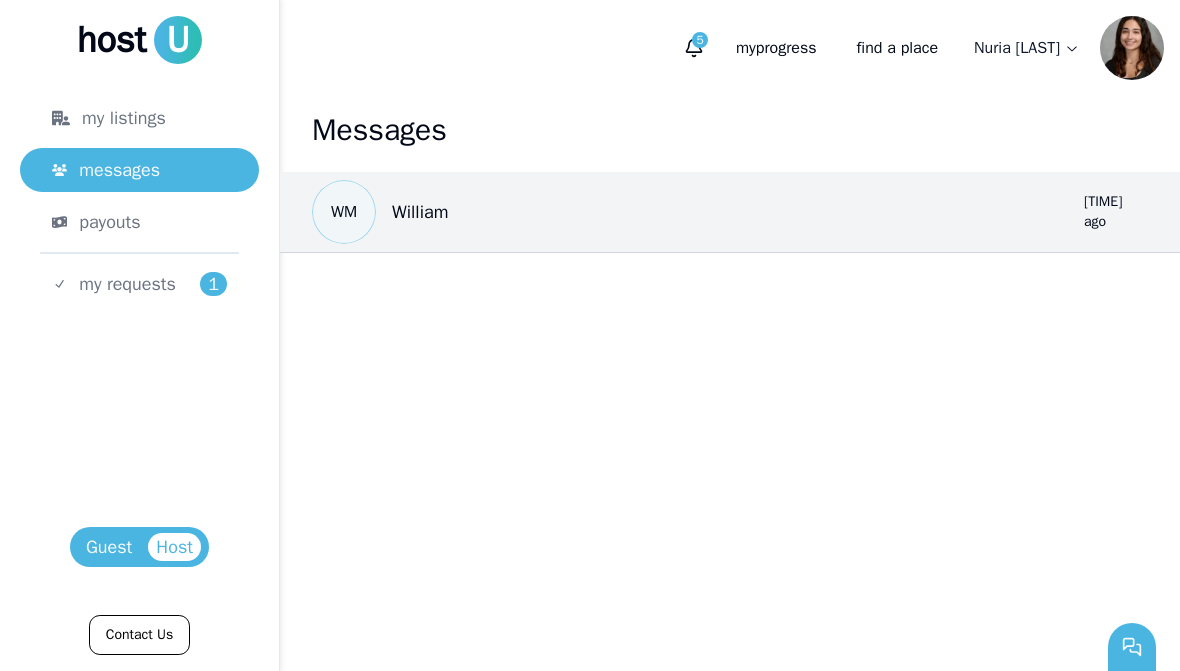 click on "5" at bounding box center [700, 40] 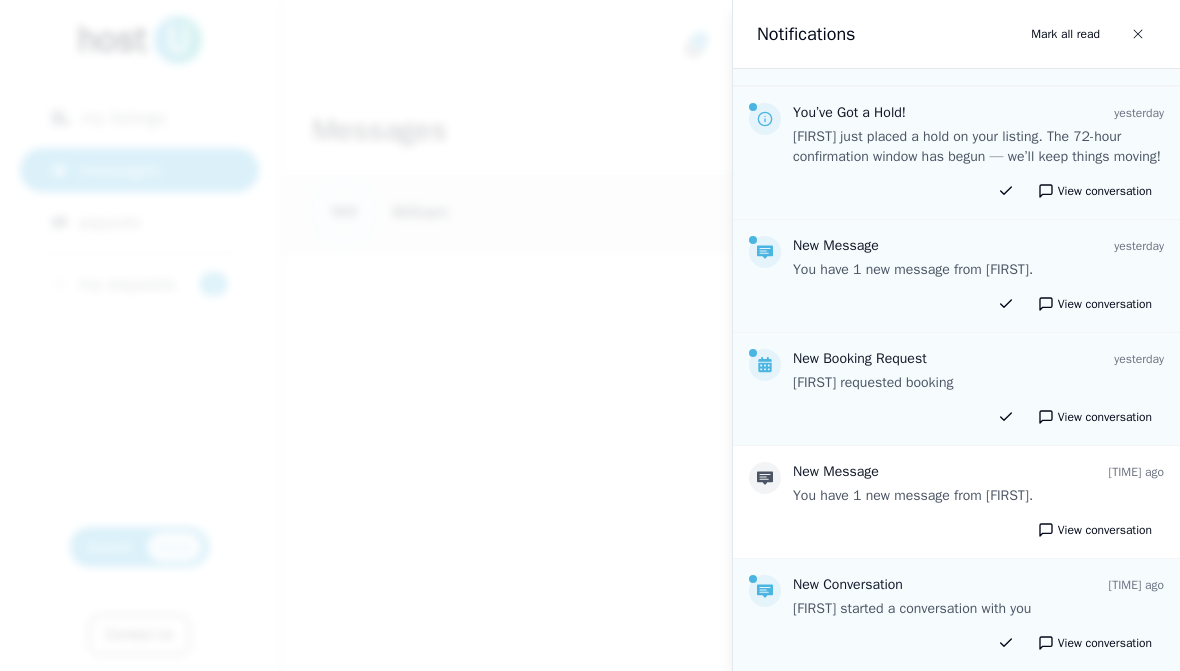 scroll, scrollTop: 116, scrollLeft: 0, axis: vertical 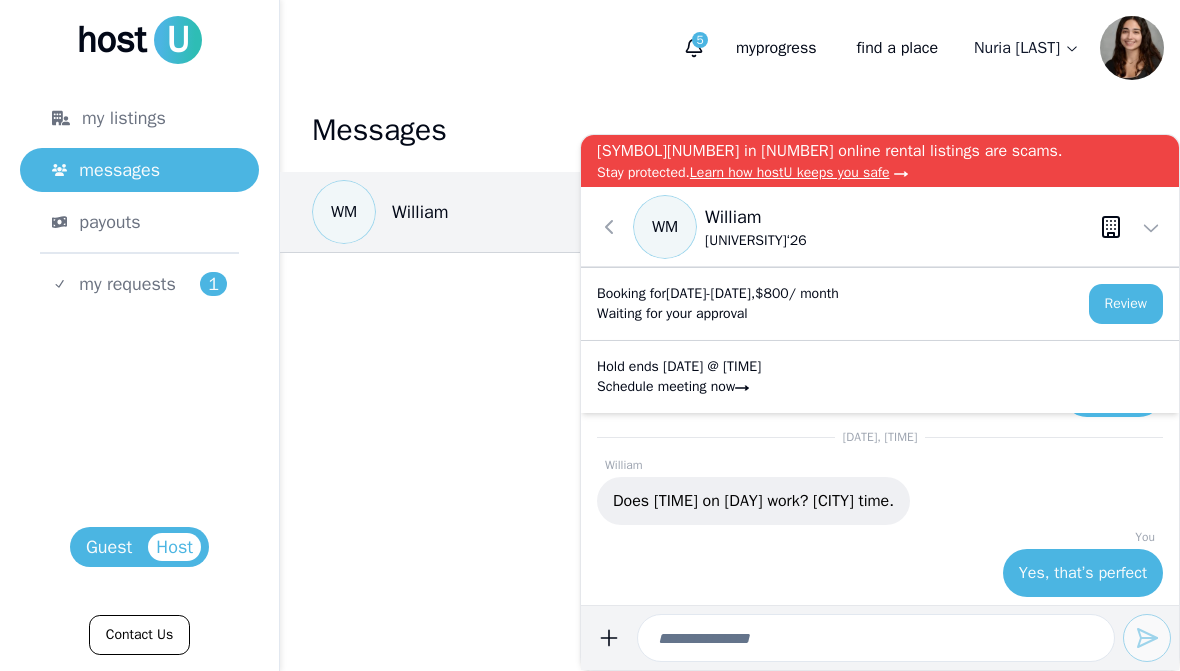 click 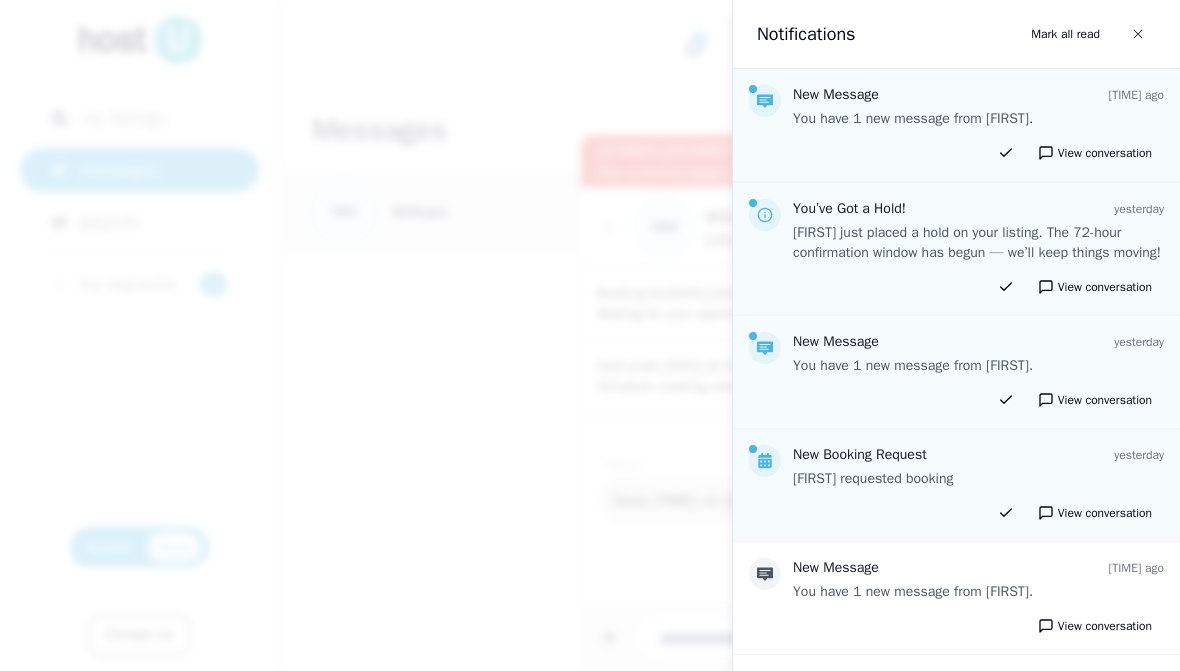 click at bounding box center (590, 335) 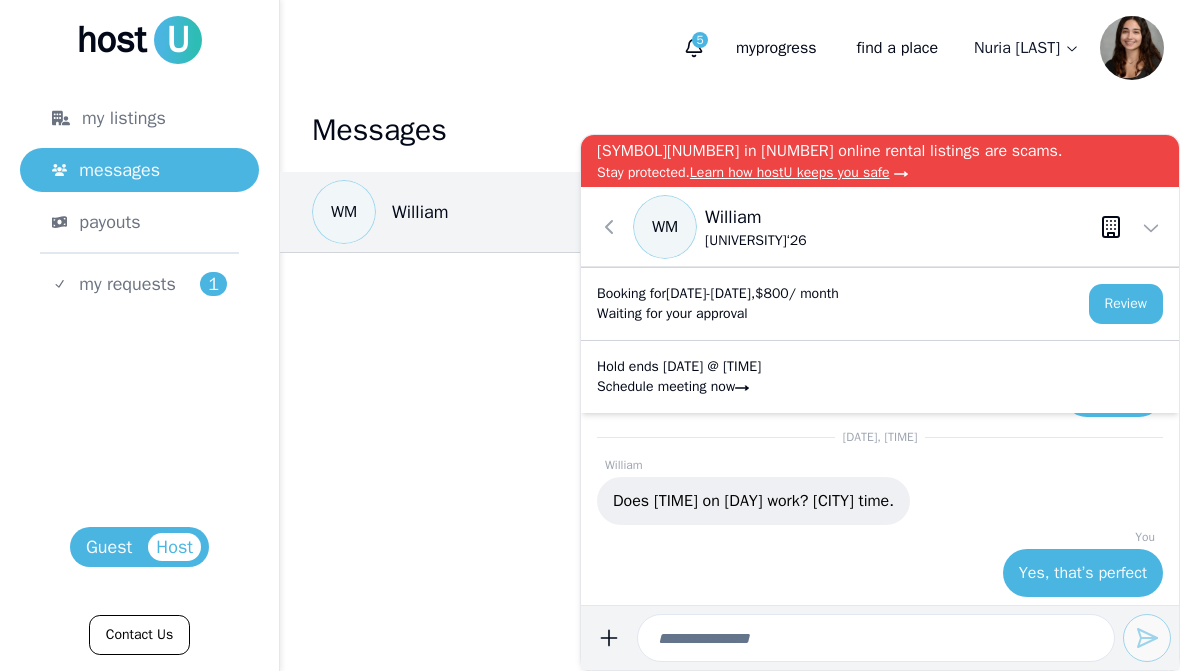 click on "[SYMBOL][NUMBER] in [NUMBER] online rental listings are scams." at bounding box center [880, 151] 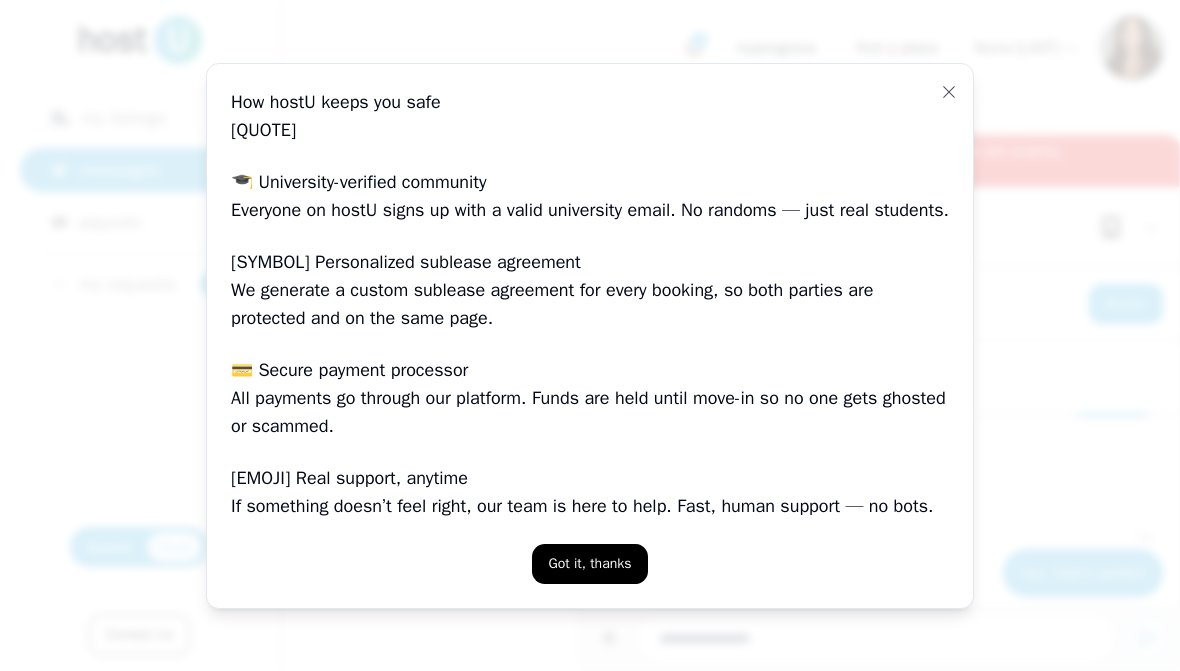 click on "🎓 University-verified community" at bounding box center [590, 182] 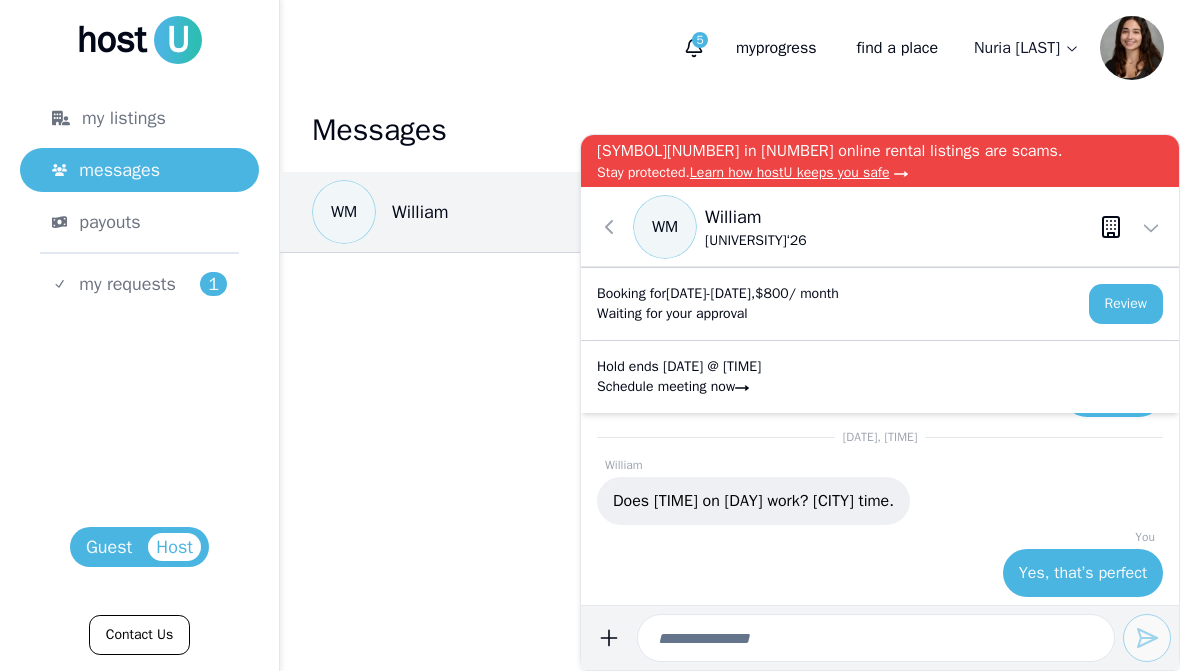 click on "[FIRST] [LAST]" at bounding box center [1027, 48] 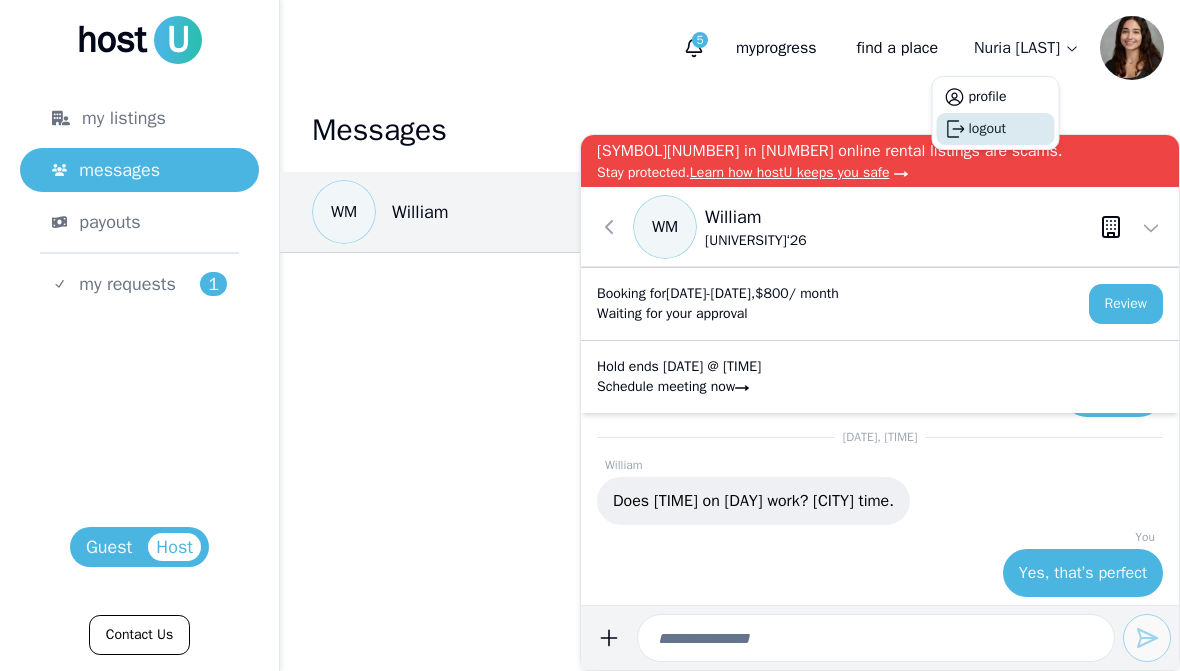click on "logout" at bounding box center (987, 129) 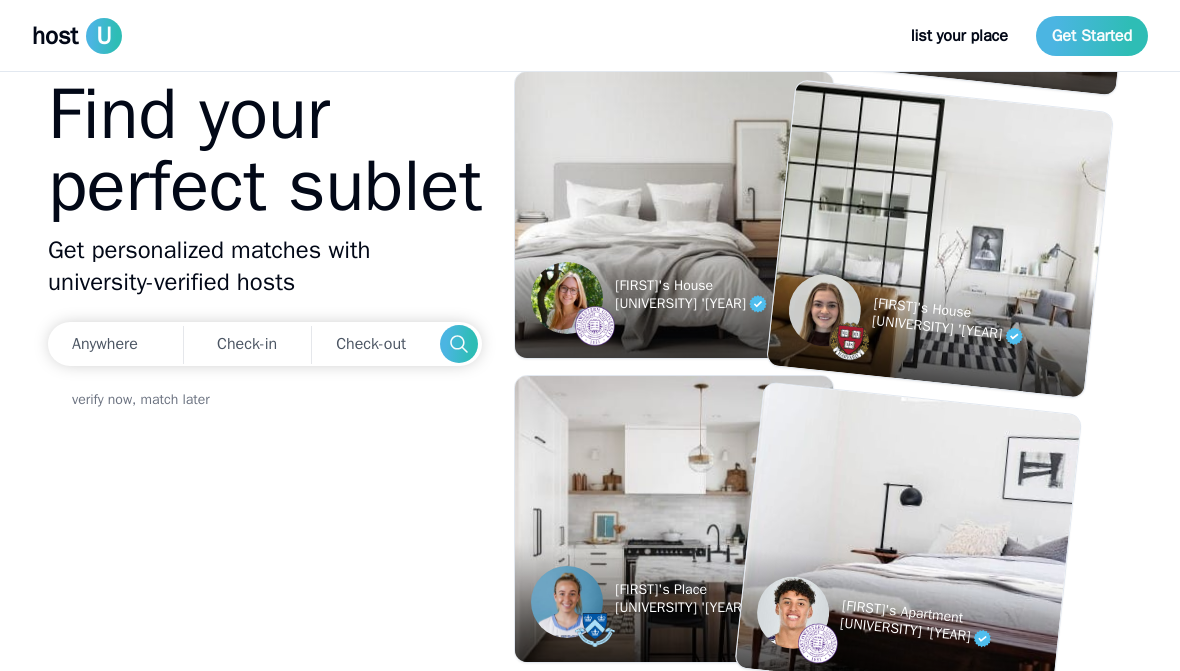 click on "Get Started" at bounding box center [1092, 36] 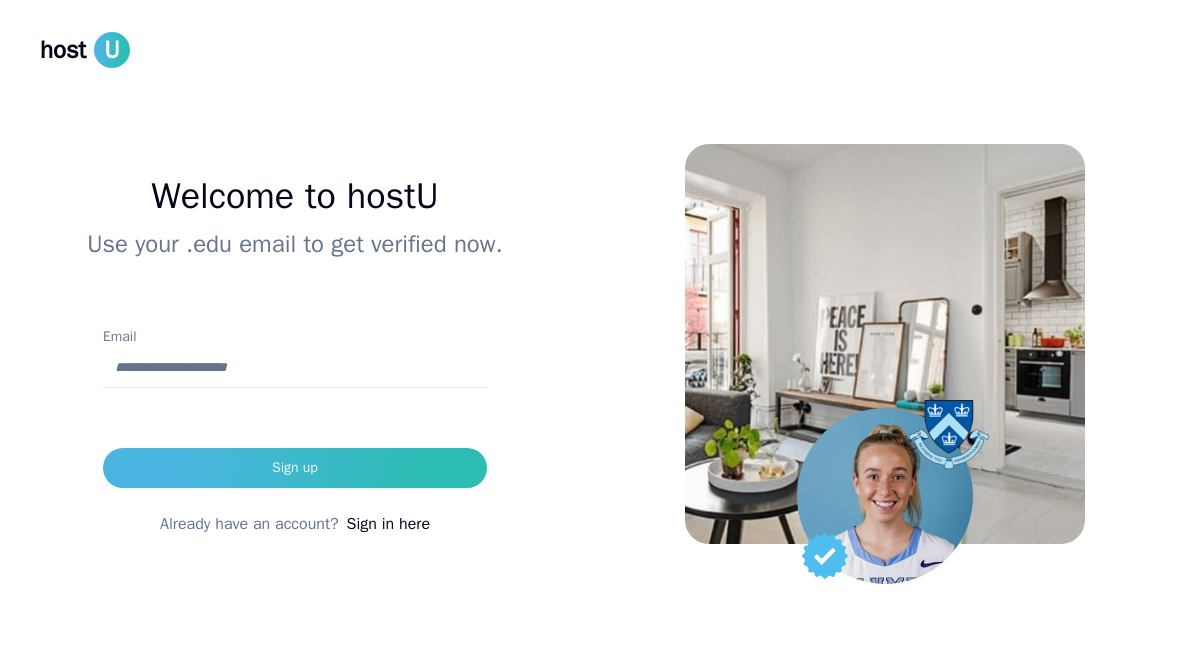 type on "**********" 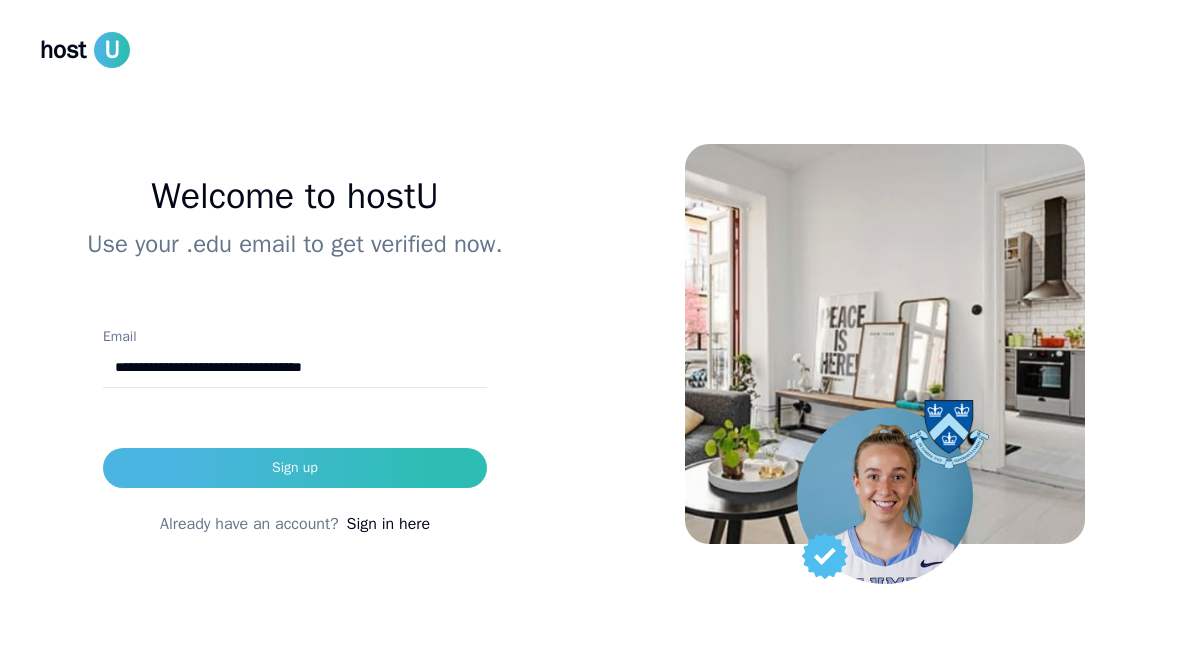 click on "Sign in here" at bounding box center [388, 524] 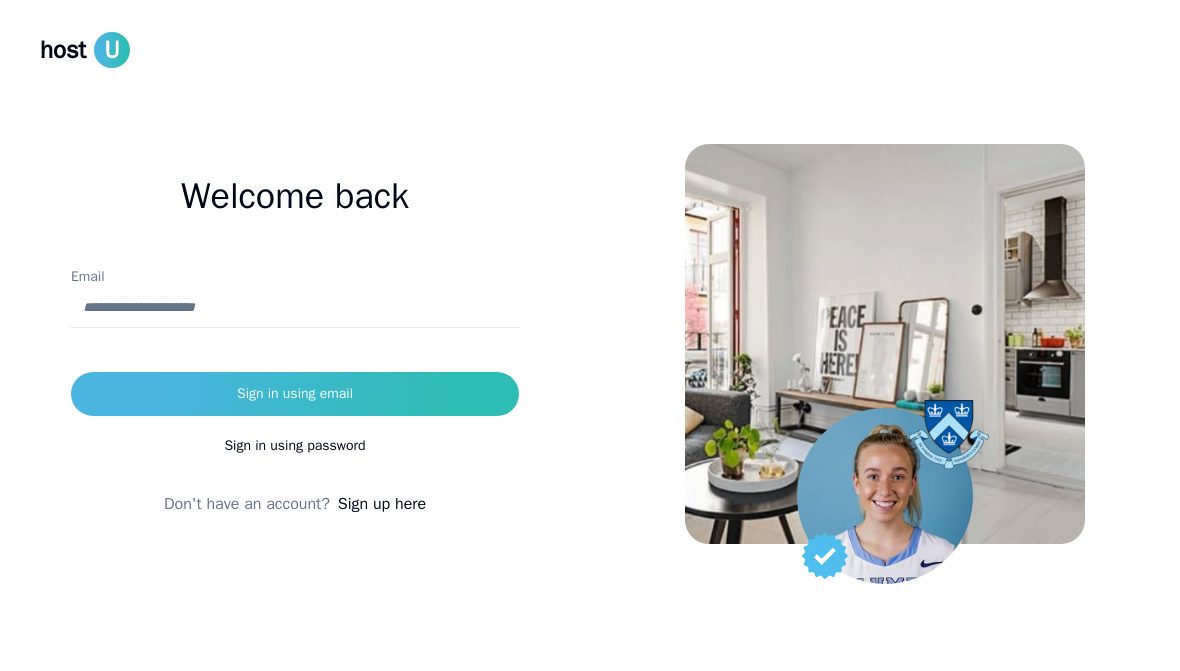 click on "Email" at bounding box center (295, 308) 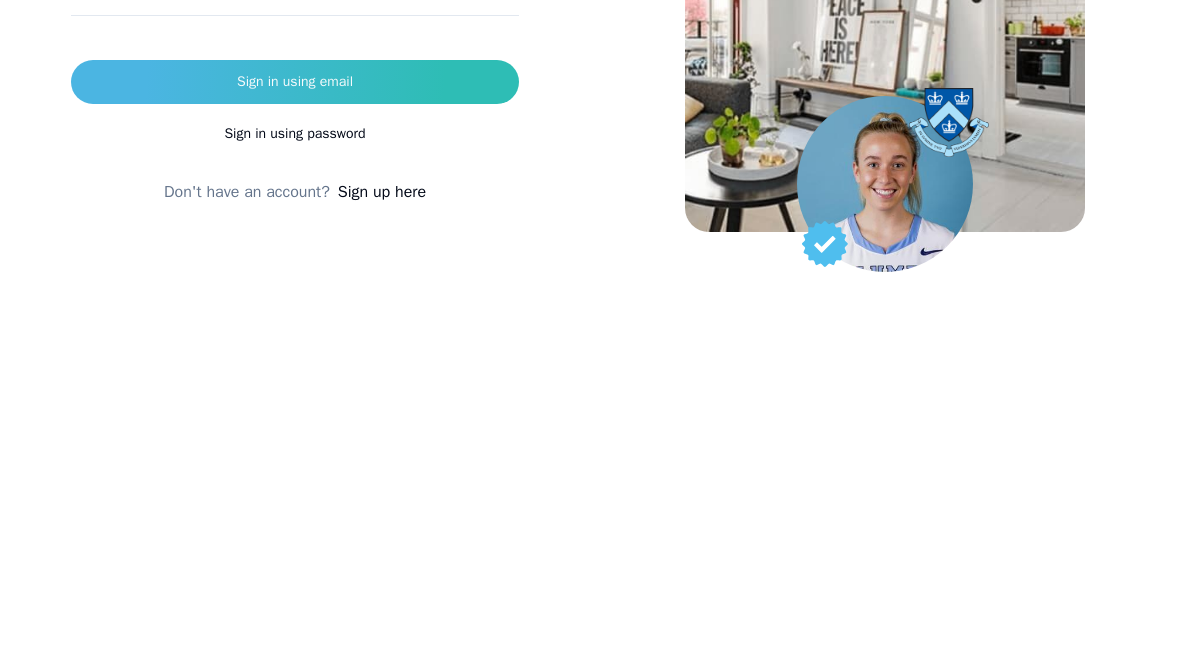 click on "Sign in using password" at bounding box center (295, 446) 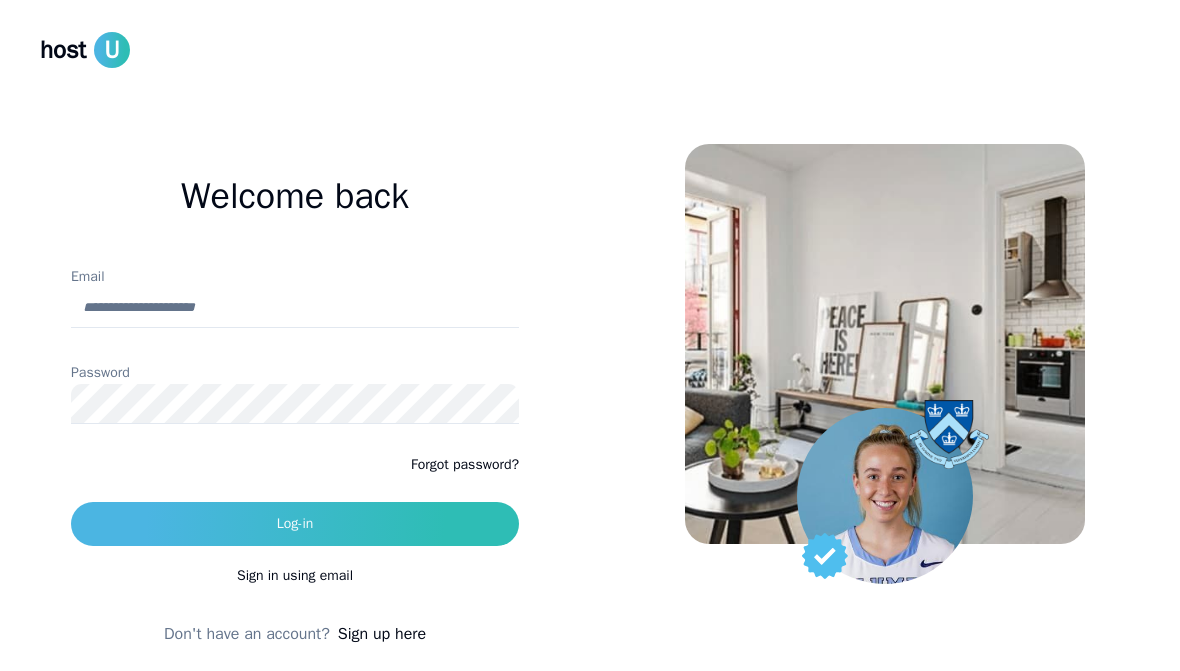 click on "Sign in using email" at bounding box center [295, 576] 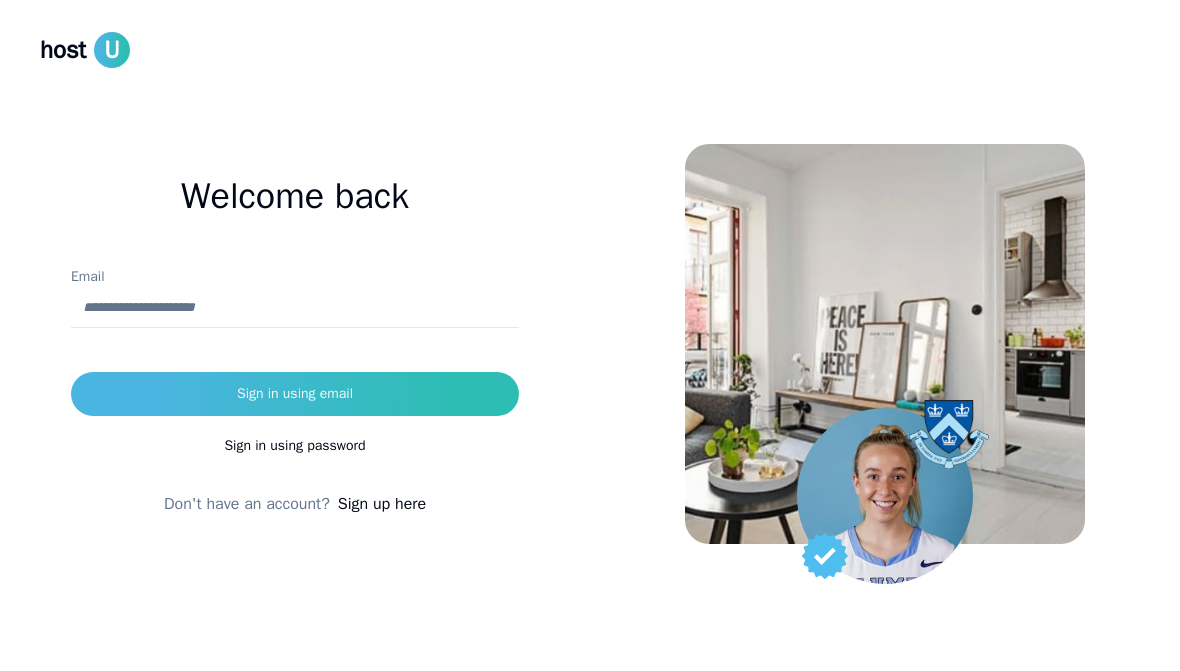click on "Sign in using password" at bounding box center (295, 446) 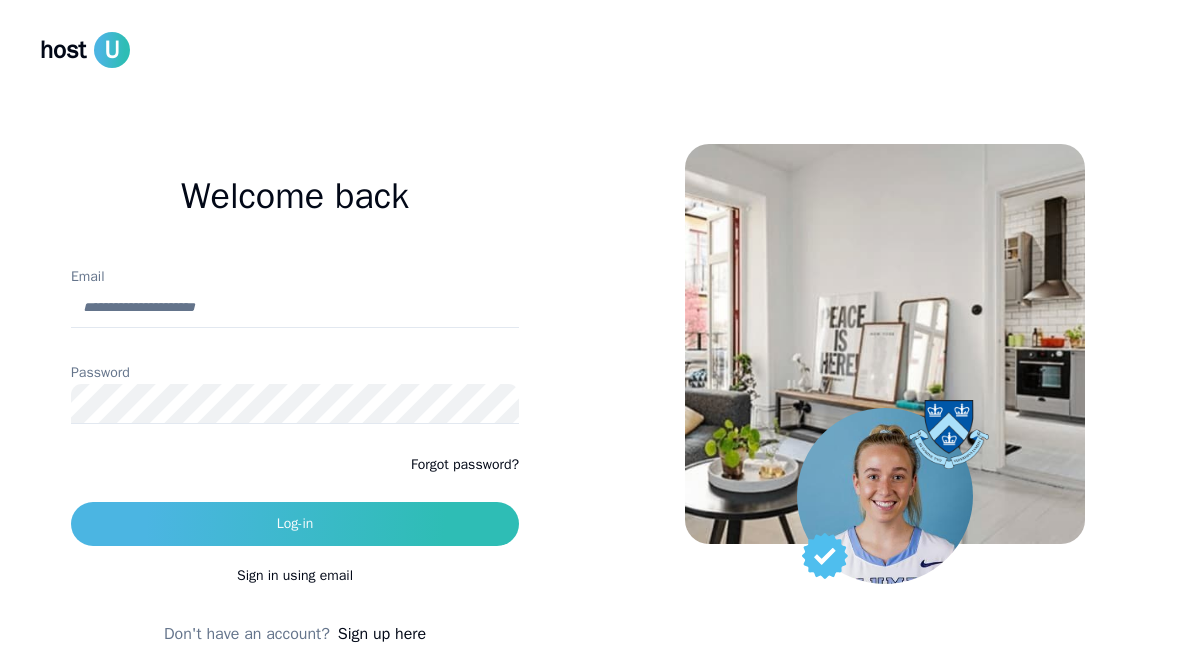 click on "Sign in using email" at bounding box center (295, 576) 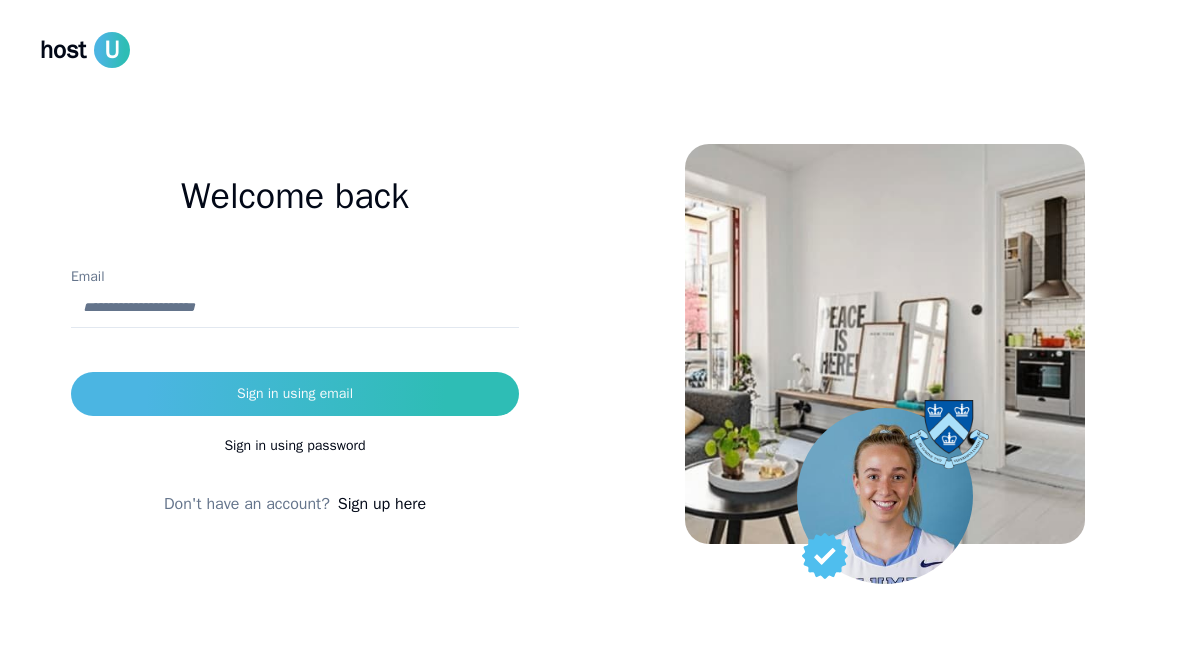 click on "Sign in using password" at bounding box center (295, 446) 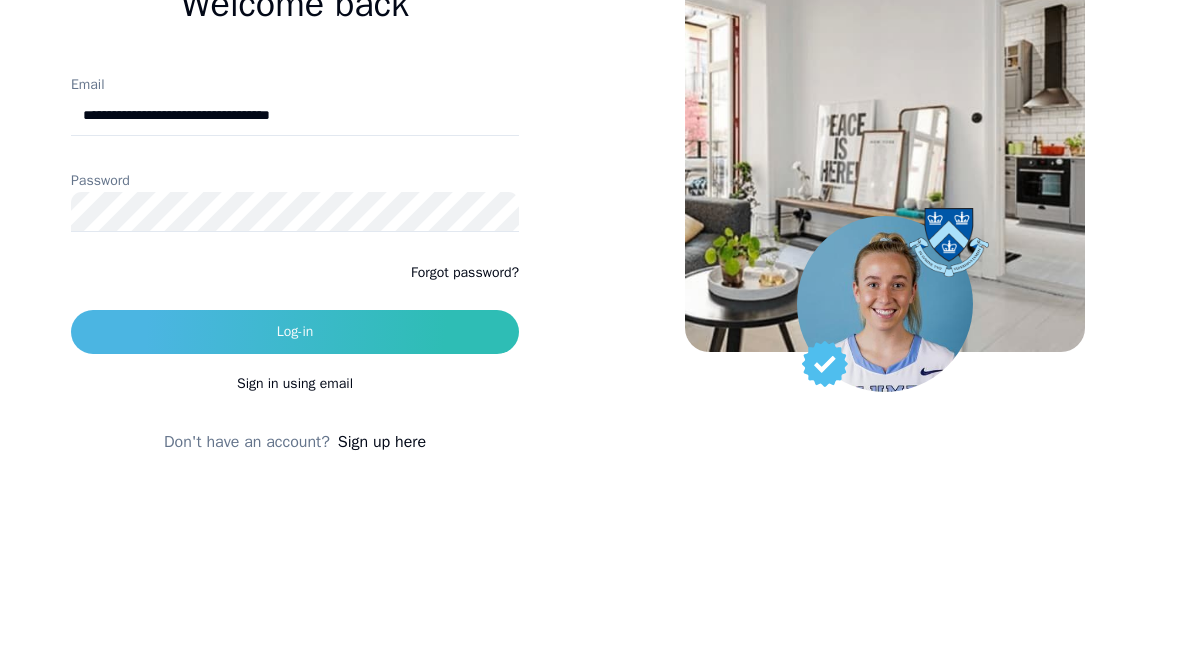 type on "**********" 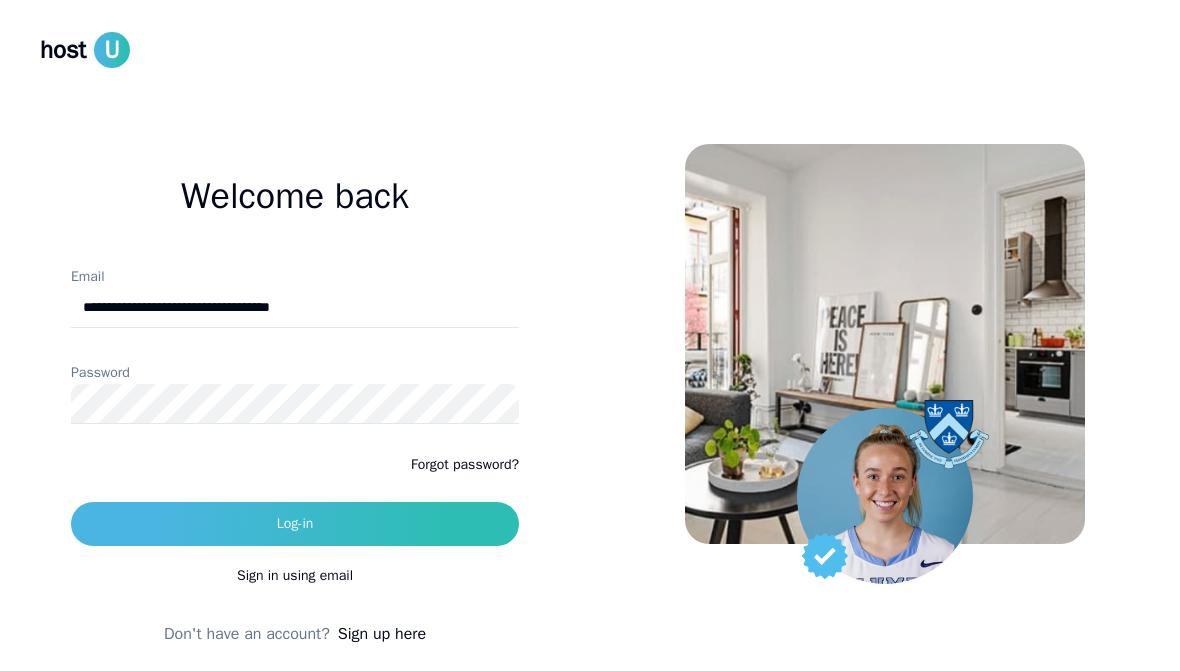 click on "Log-in" at bounding box center [295, 524] 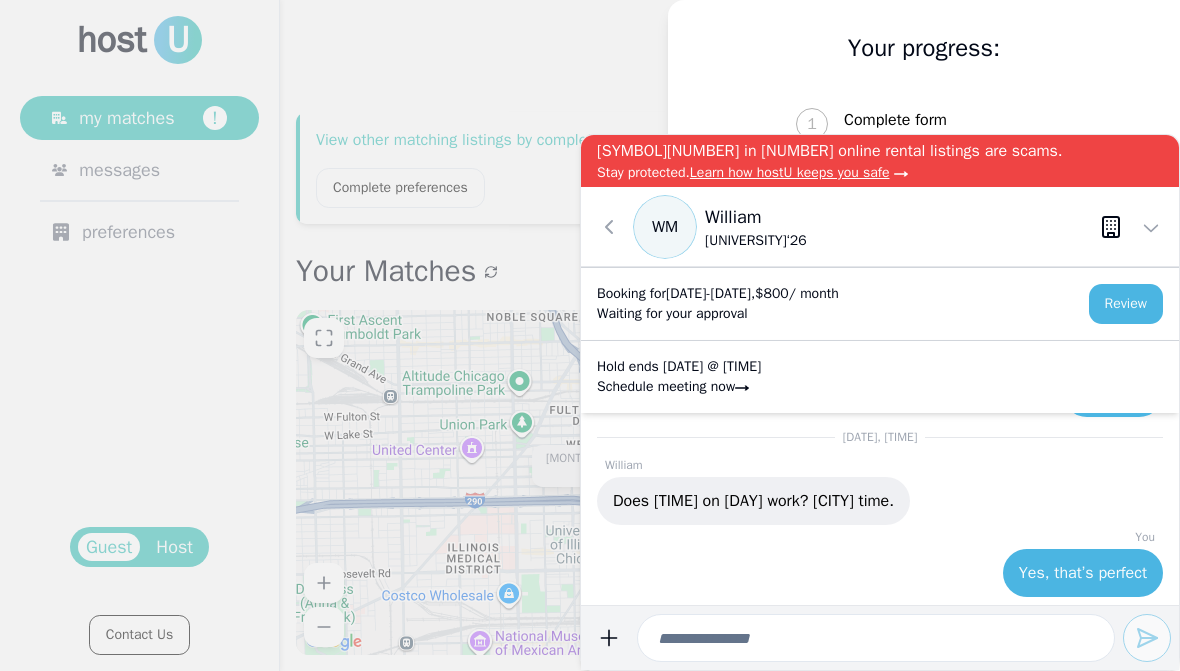 click on "My progress Your progress: [NUMBER] Complete form Customize your preferences to view matches. [NUMBER] Message host(s) Ask questions, confirm availability, and get more details. [NUMBER] (Optional) Hold & Video Chat Place a listing on hold for [NUMBER] hours with a refundable deposit. You’ll unlock a video chat with the host to ask any remaining questions. [NUMBER] Book listing Finalize your choice and submit a booking request. [NUMBER] Place deposit Secure your spot with a refundable deposit. [NUMBER] Sign personalized sublet agreement We’ll guide you through signing a tailored agreement. [NUMBER] Sublet complete! You’re officially booked and ready to move in." at bounding box center (924, 335) 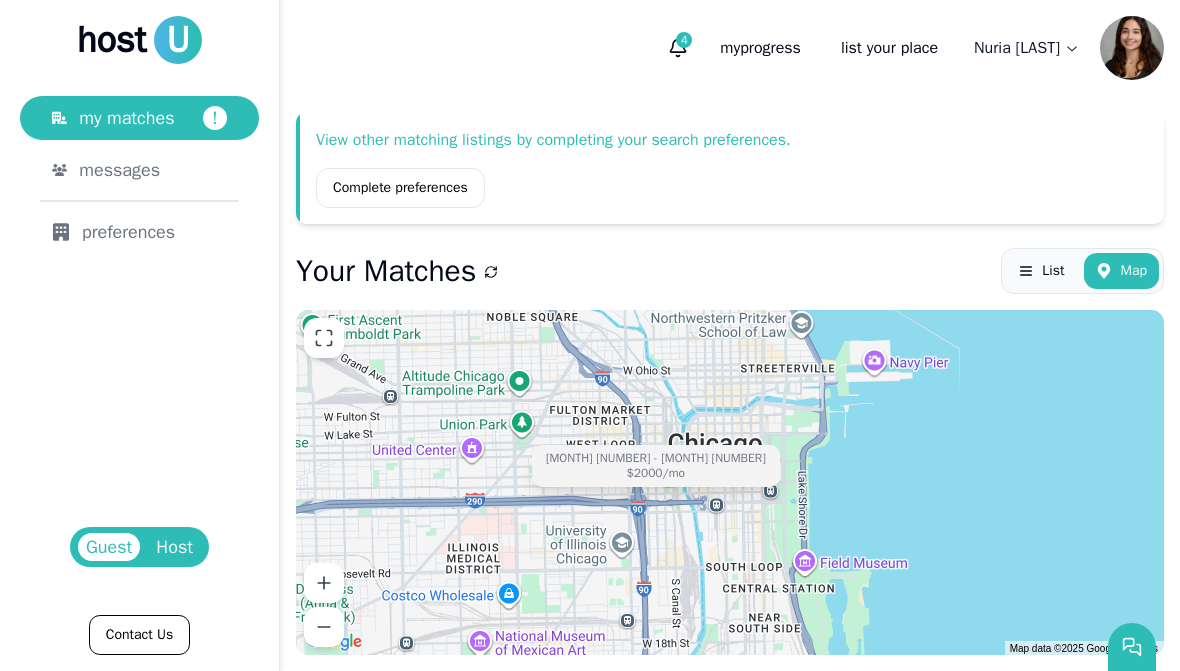 click on "Guest Host" at bounding box center (139, 547) 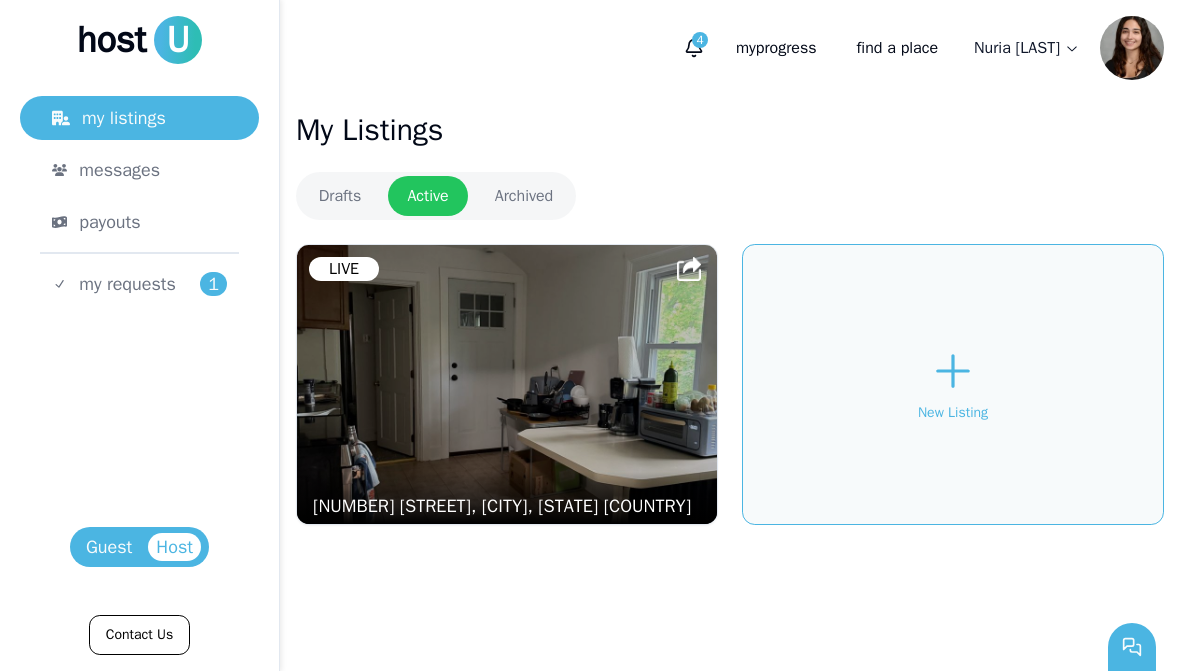 click on "4" at bounding box center [694, 48] 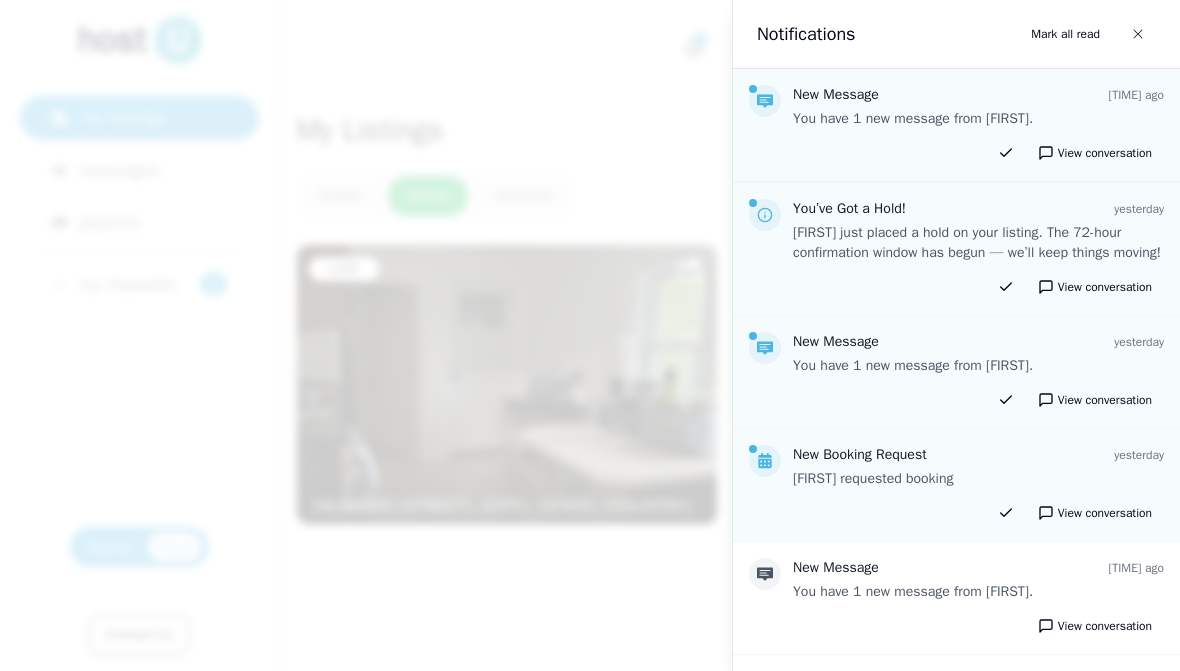click on "View conversation" at bounding box center (1095, 153) 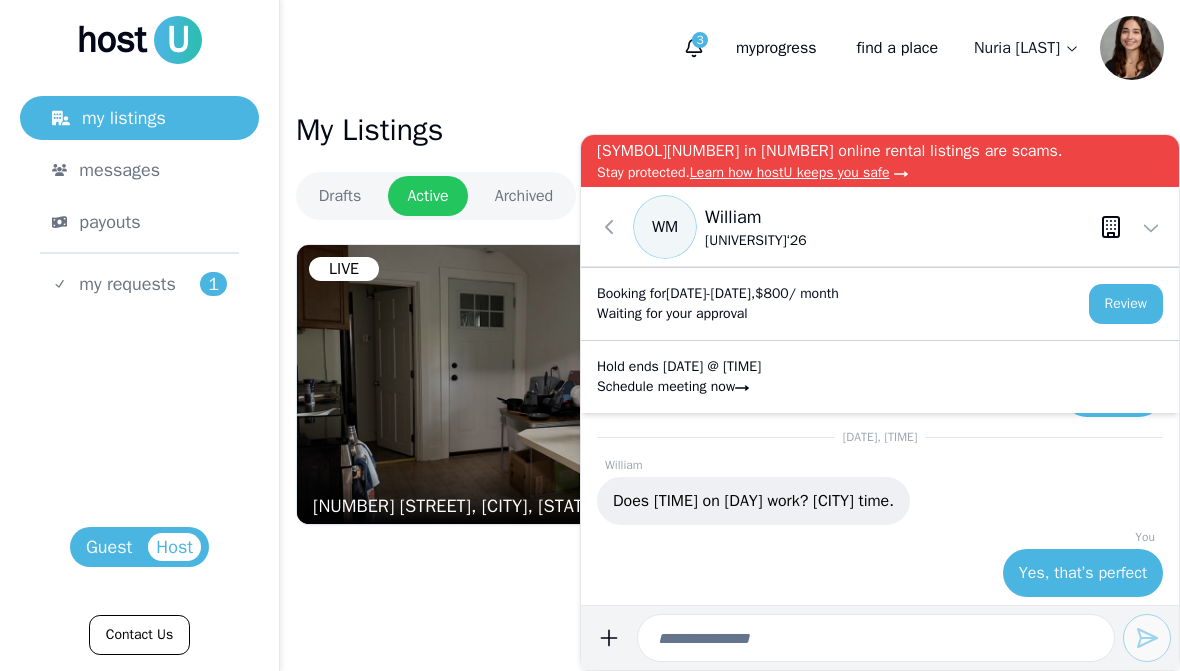 click on "Stay protected. Learn how hostU keeps you safe" at bounding box center [880, 173] 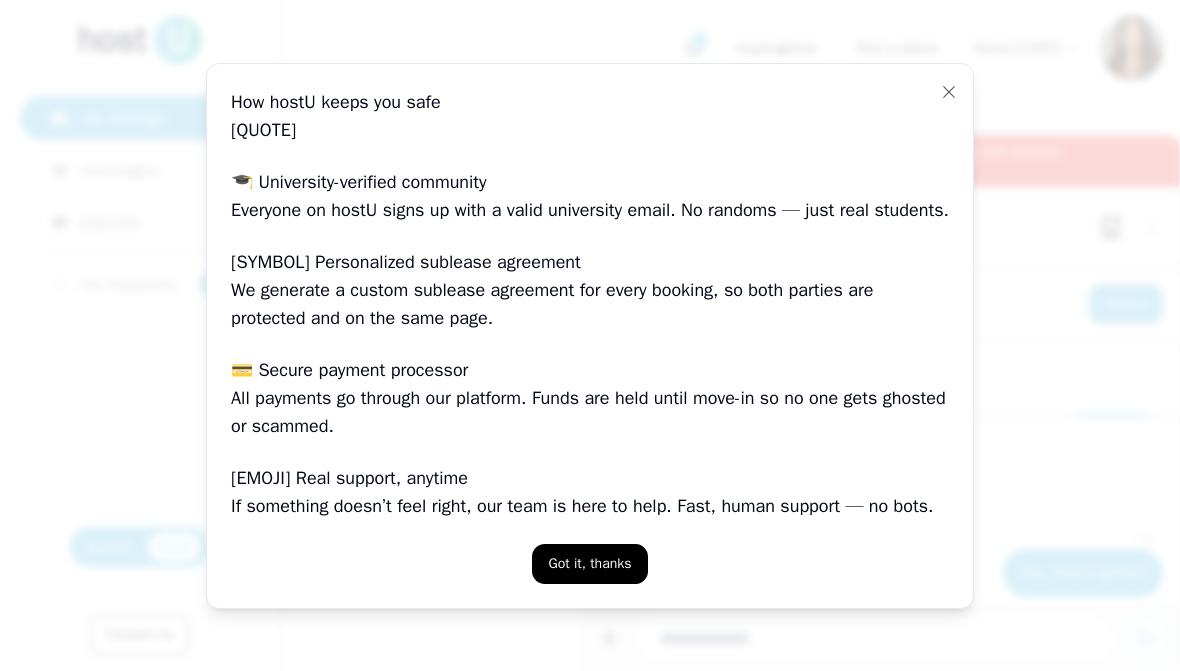 click 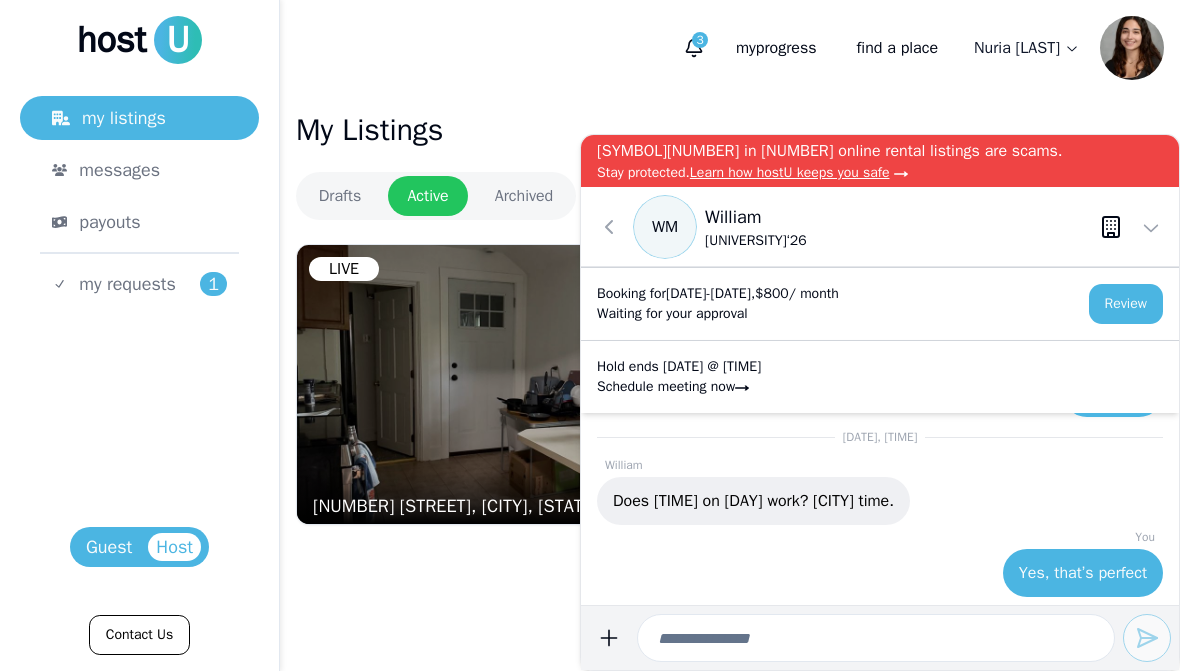 click on "Stay protected. Learn how hostU keeps you safe" at bounding box center [880, 173] 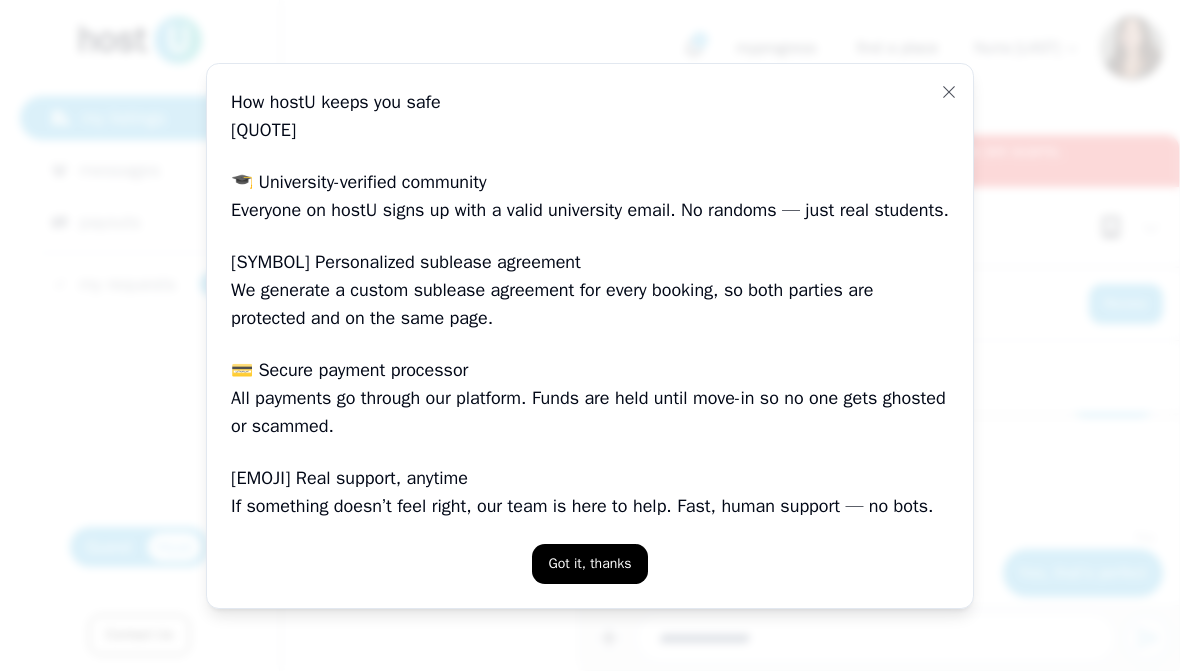 click on "[QUOTE]" at bounding box center [590, 336] 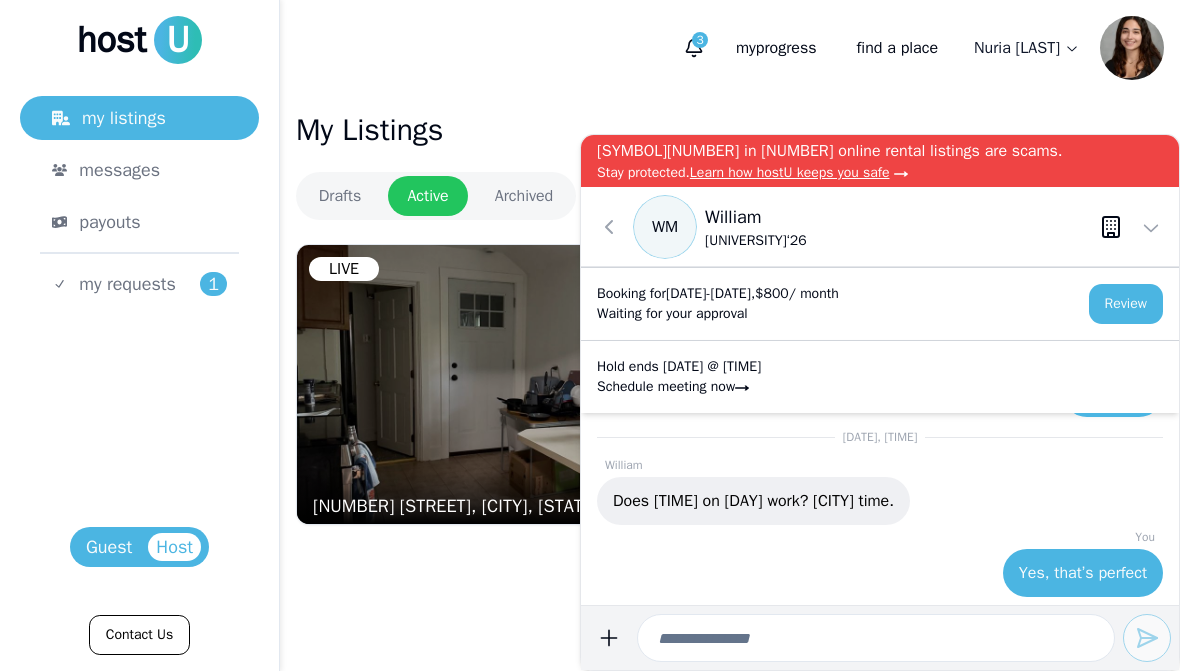 click at bounding box center [1151, 227] 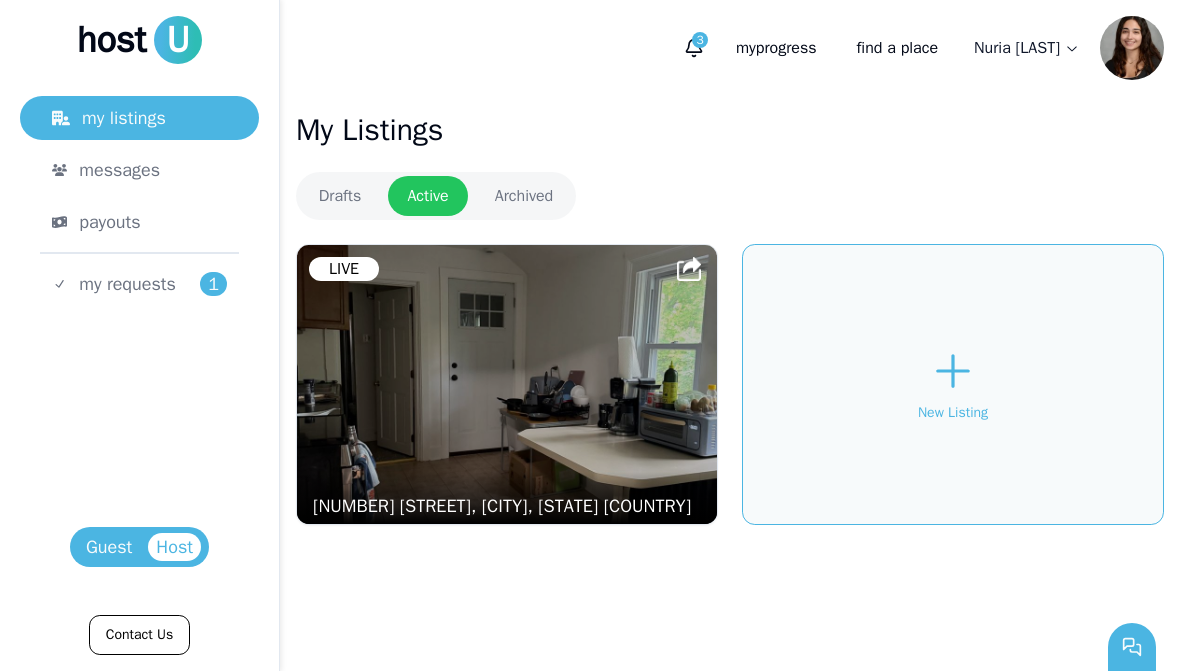 click on "Guest" at bounding box center [109, 547] 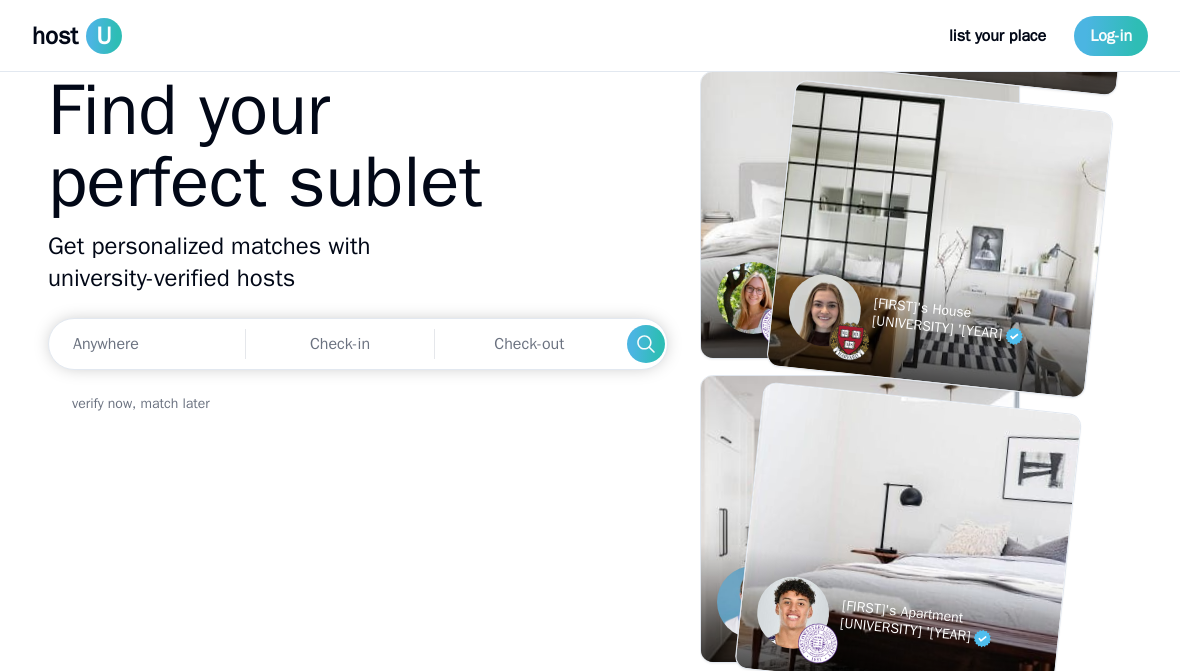 click on "Log-in" at bounding box center (1111, 36) 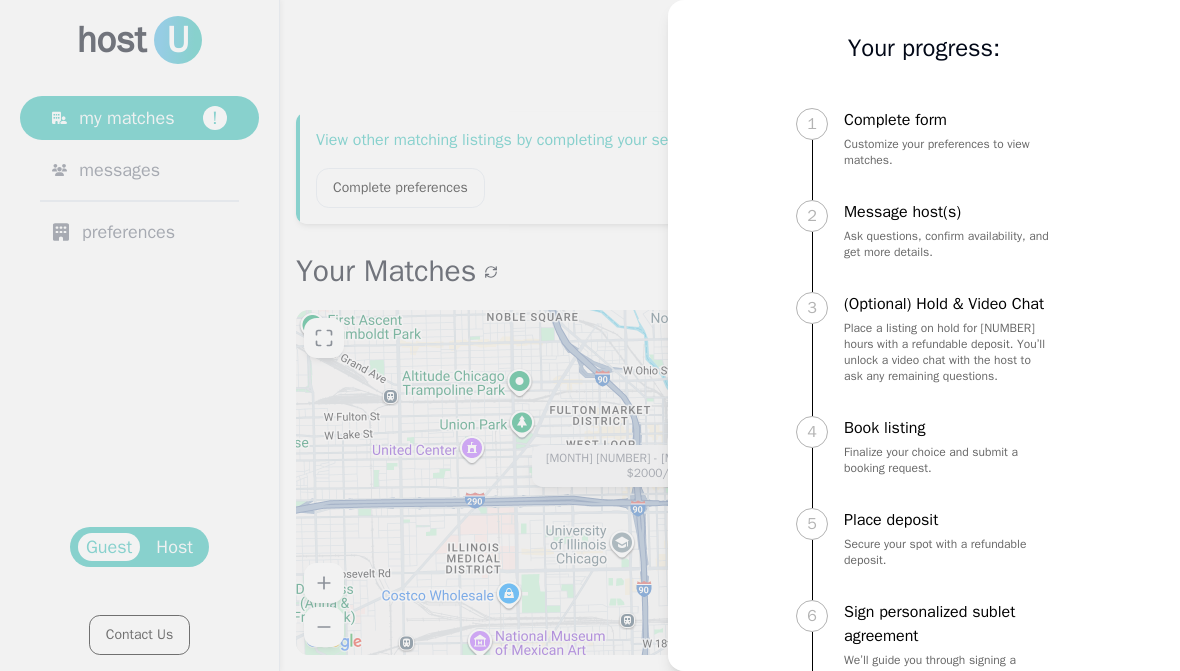 click at bounding box center [590, 335] 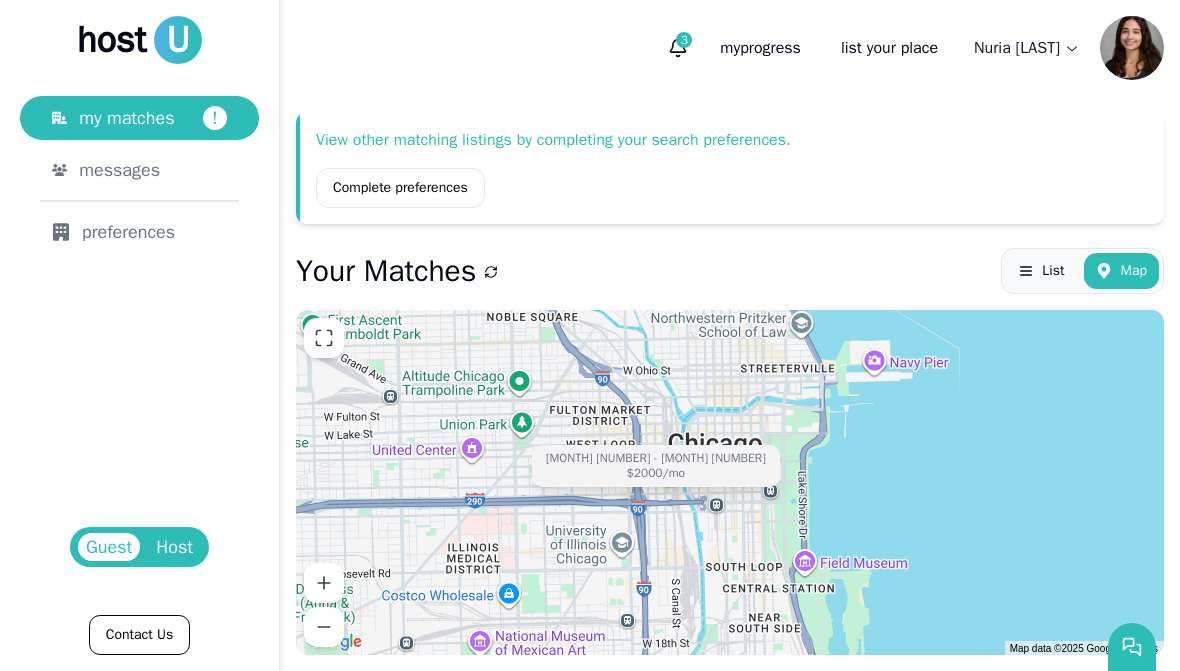 click on "Host" at bounding box center [174, 547] 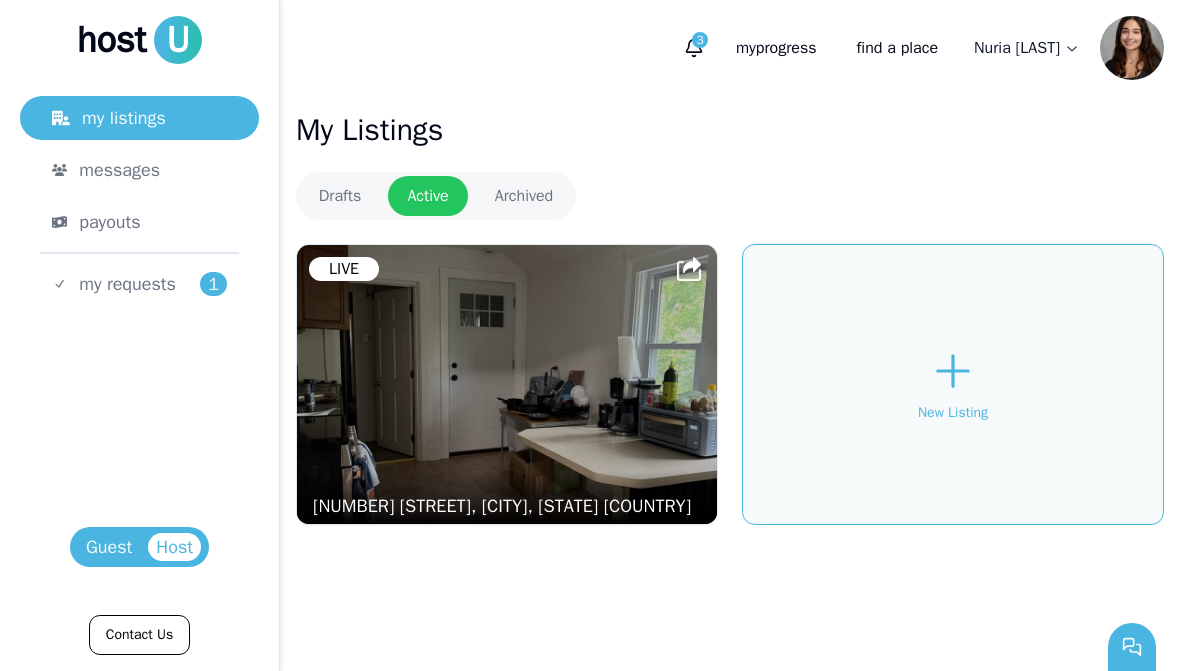 click on "my progress" at bounding box center [776, 48] 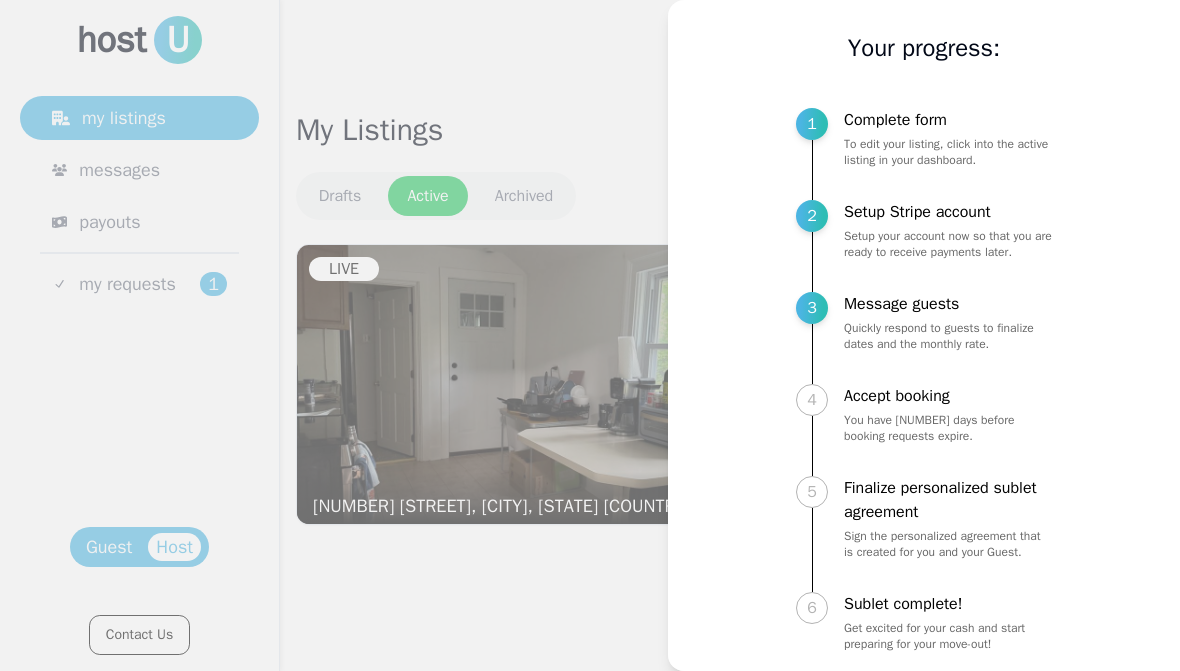 click at bounding box center (590, 335) 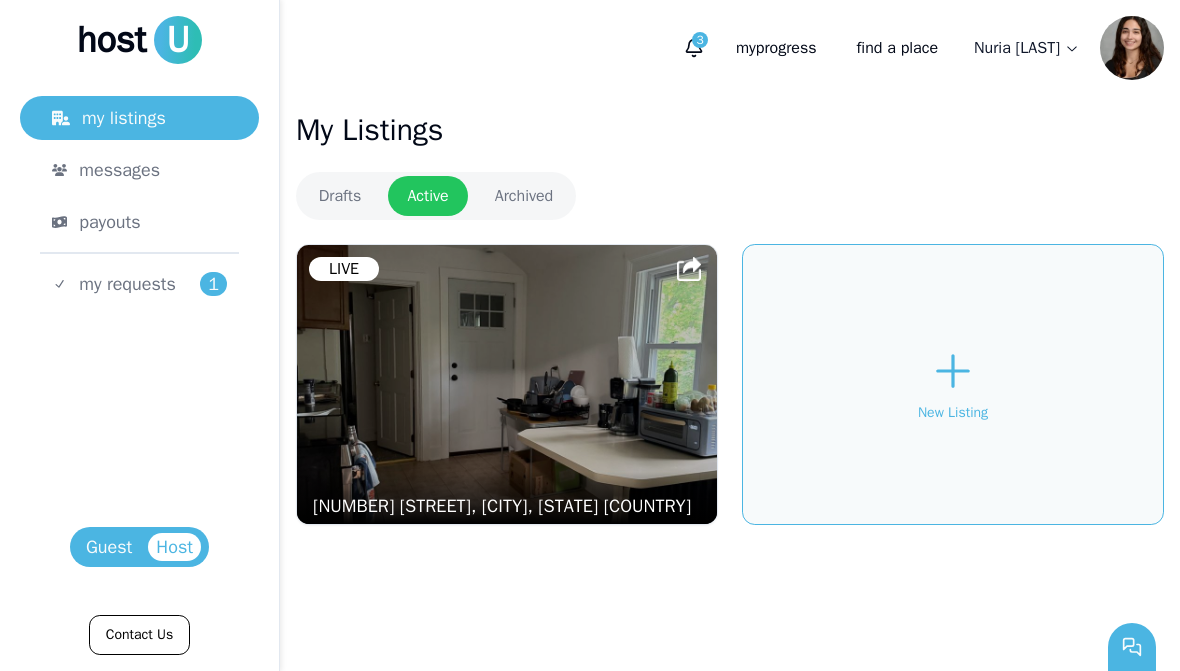click on "3" at bounding box center [700, 40] 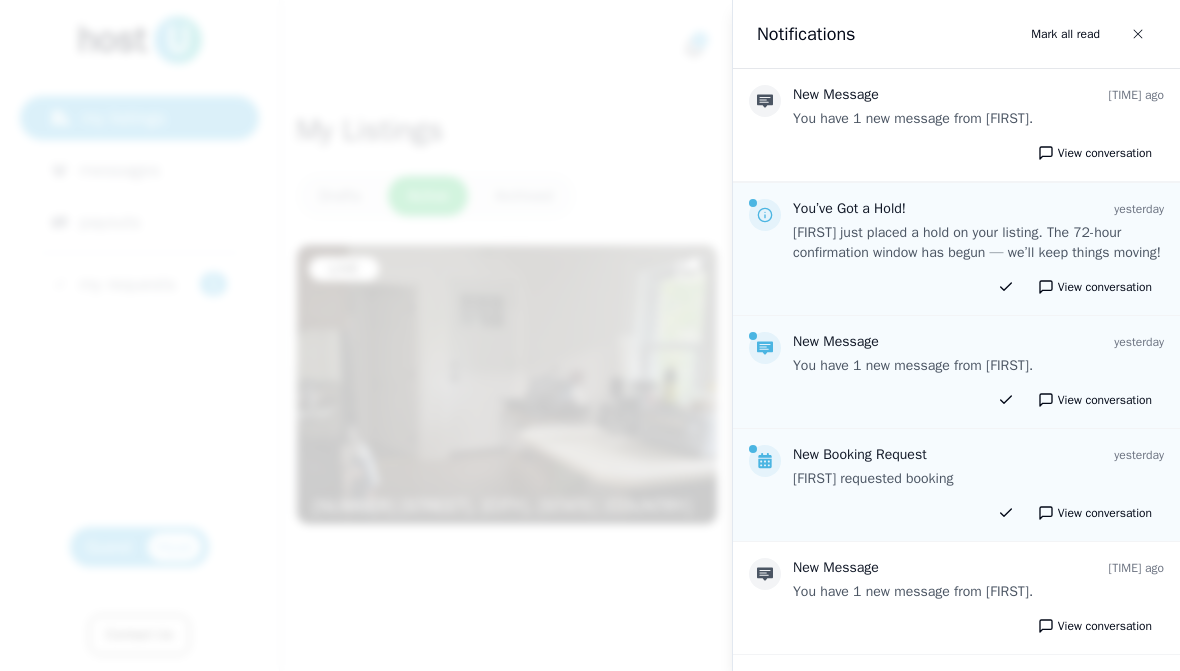 click on "View conversation" at bounding box center [1095, 153] 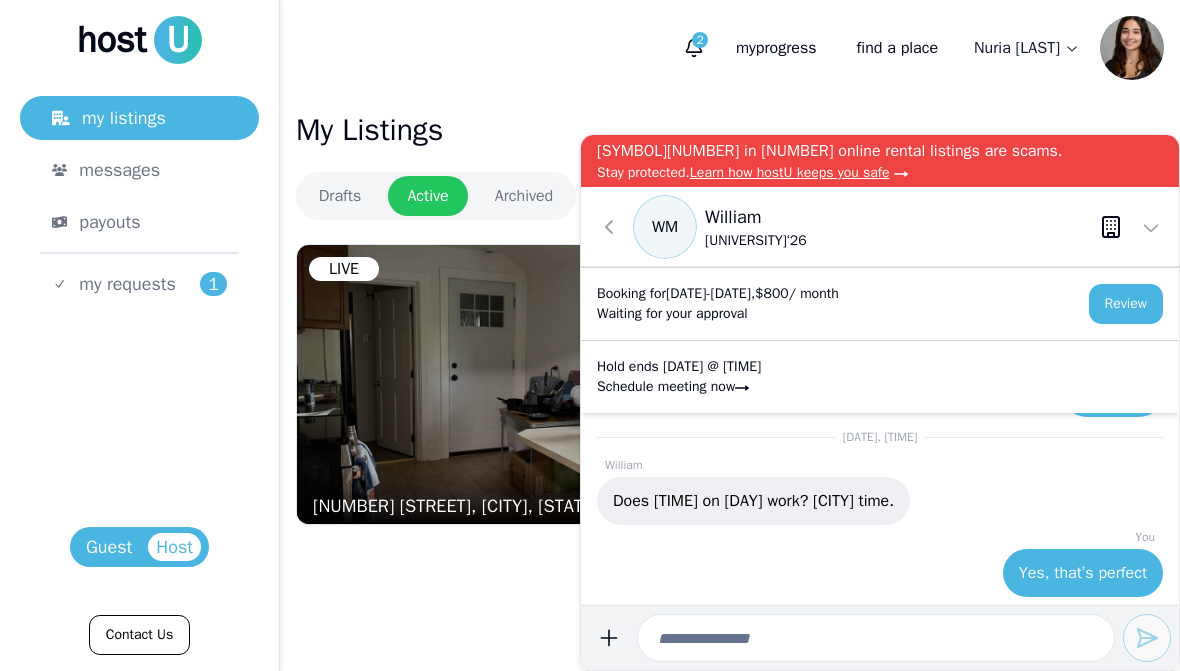 click 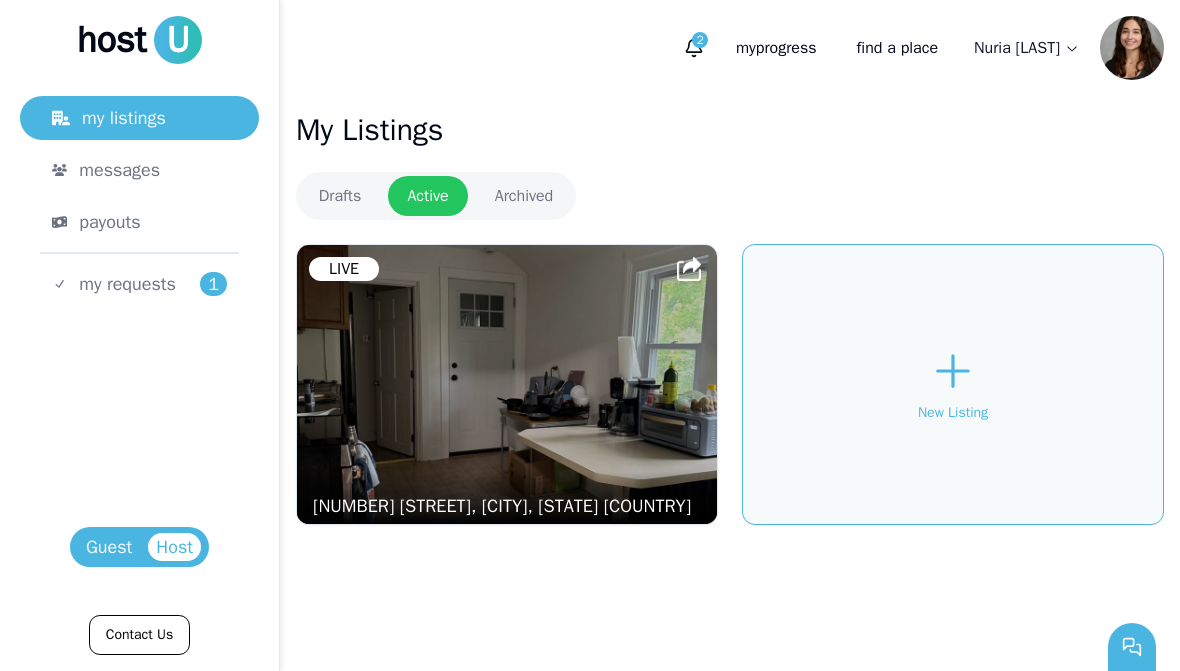 click on "my listings" at bounding box center [139, 118] 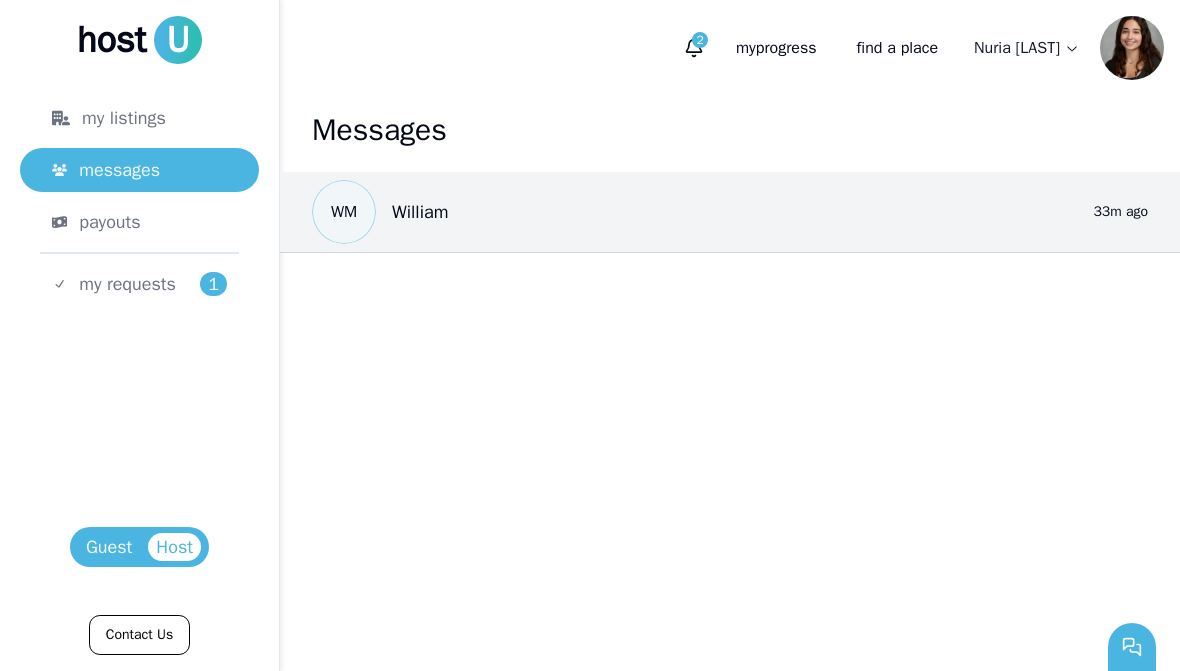 click on "Guest" at bounding box center [109, 547] 